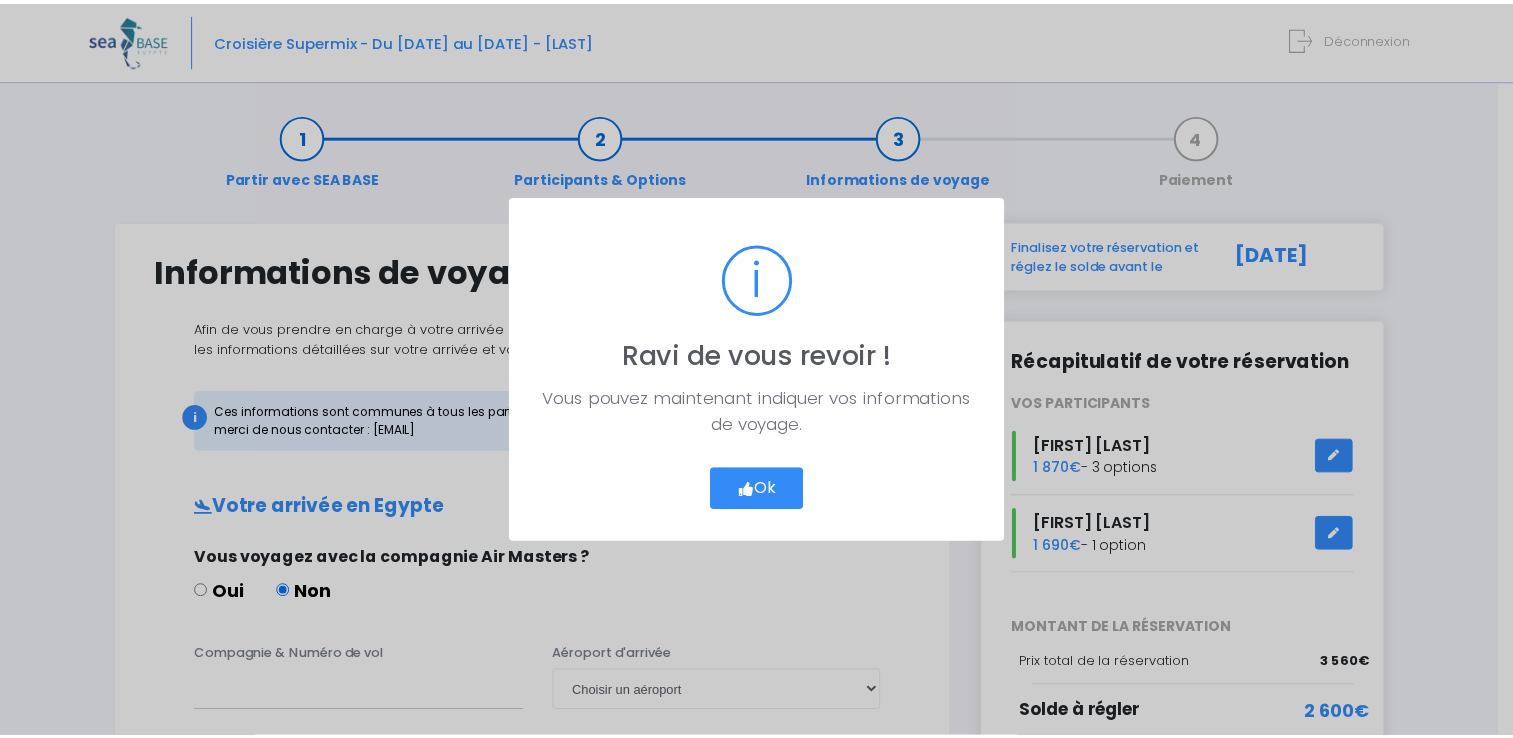 scroll, scrollTop: 0, scrollLeft: 0, axis: both 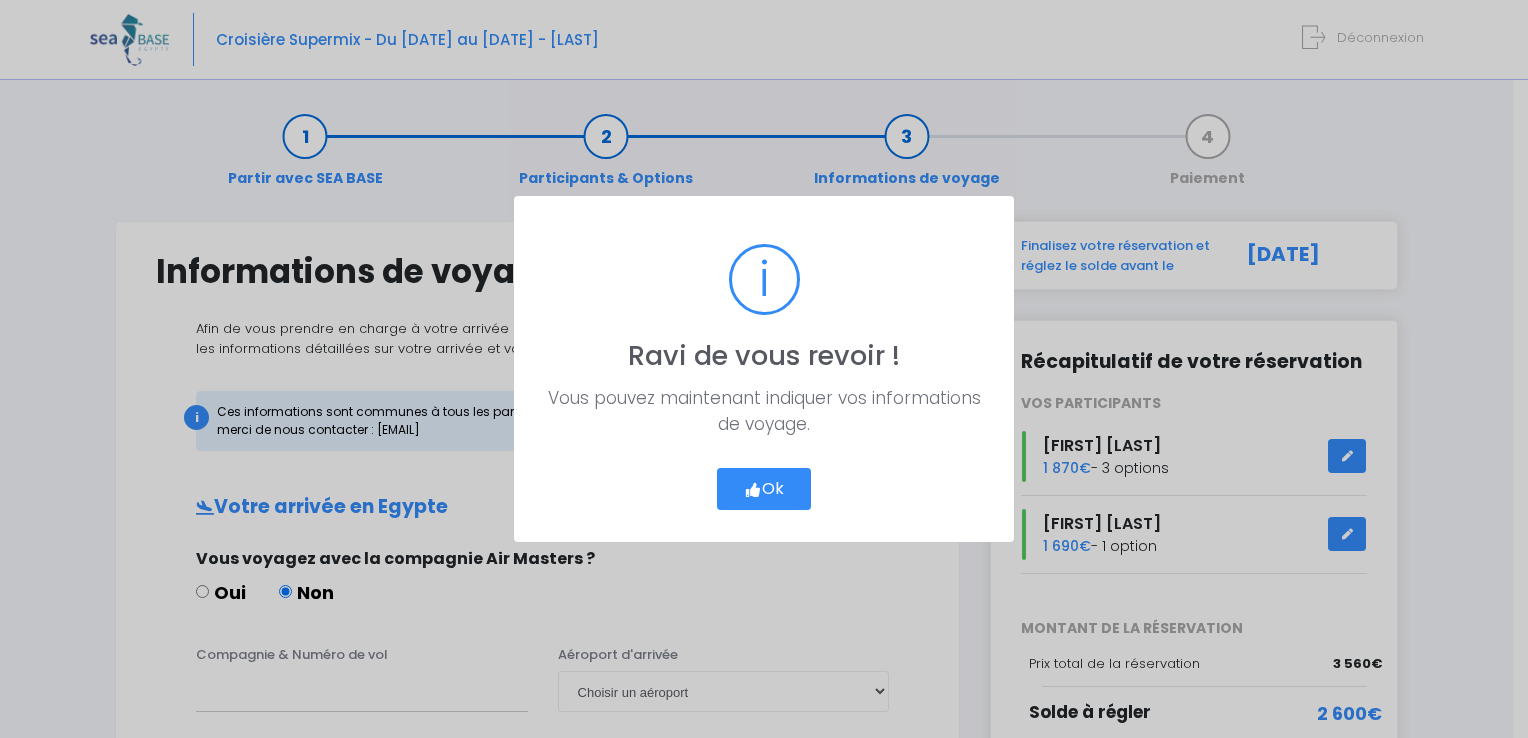 click on "Ok" at bounding box center [764, 489] 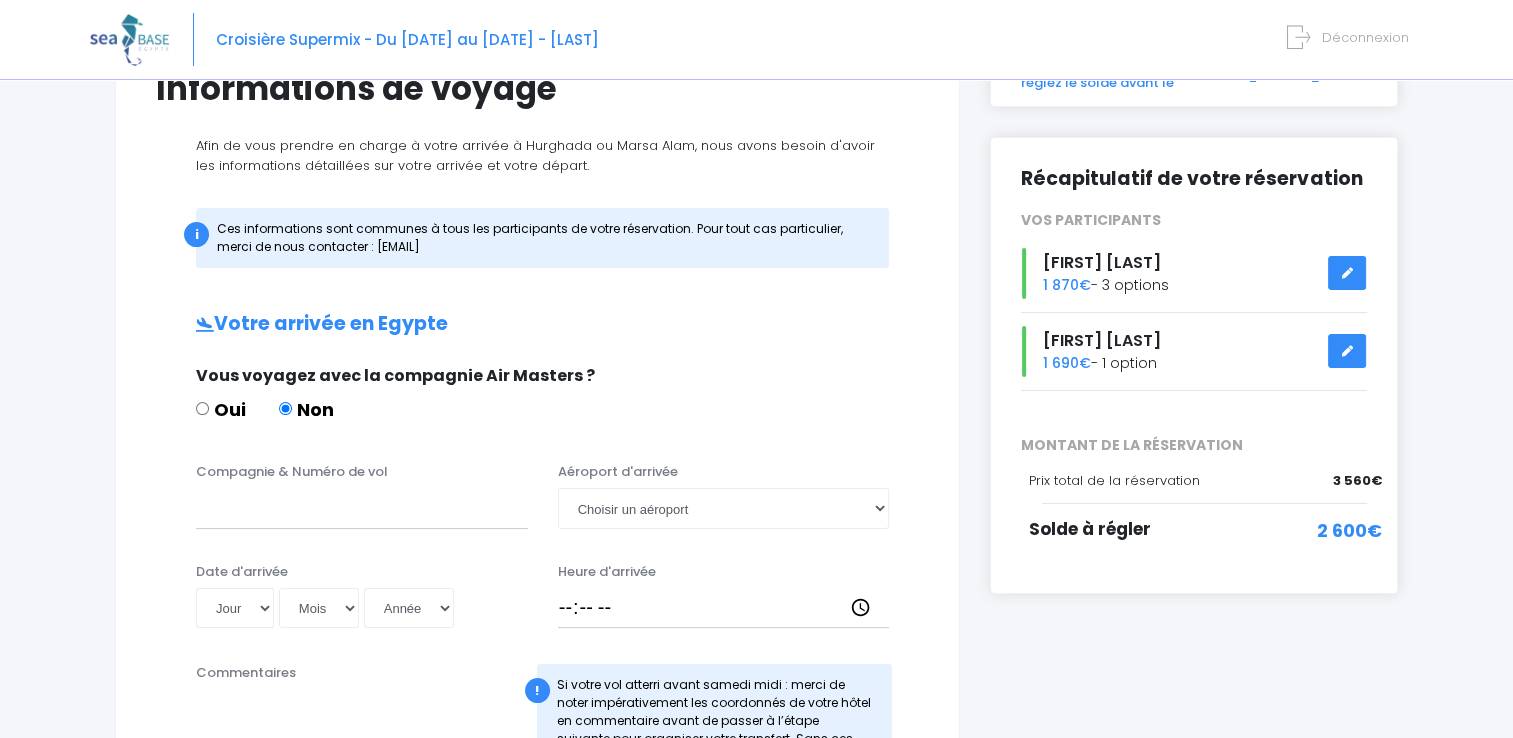 scroll, scrollTop: 200, scrollLeft: 0, axis: vertical 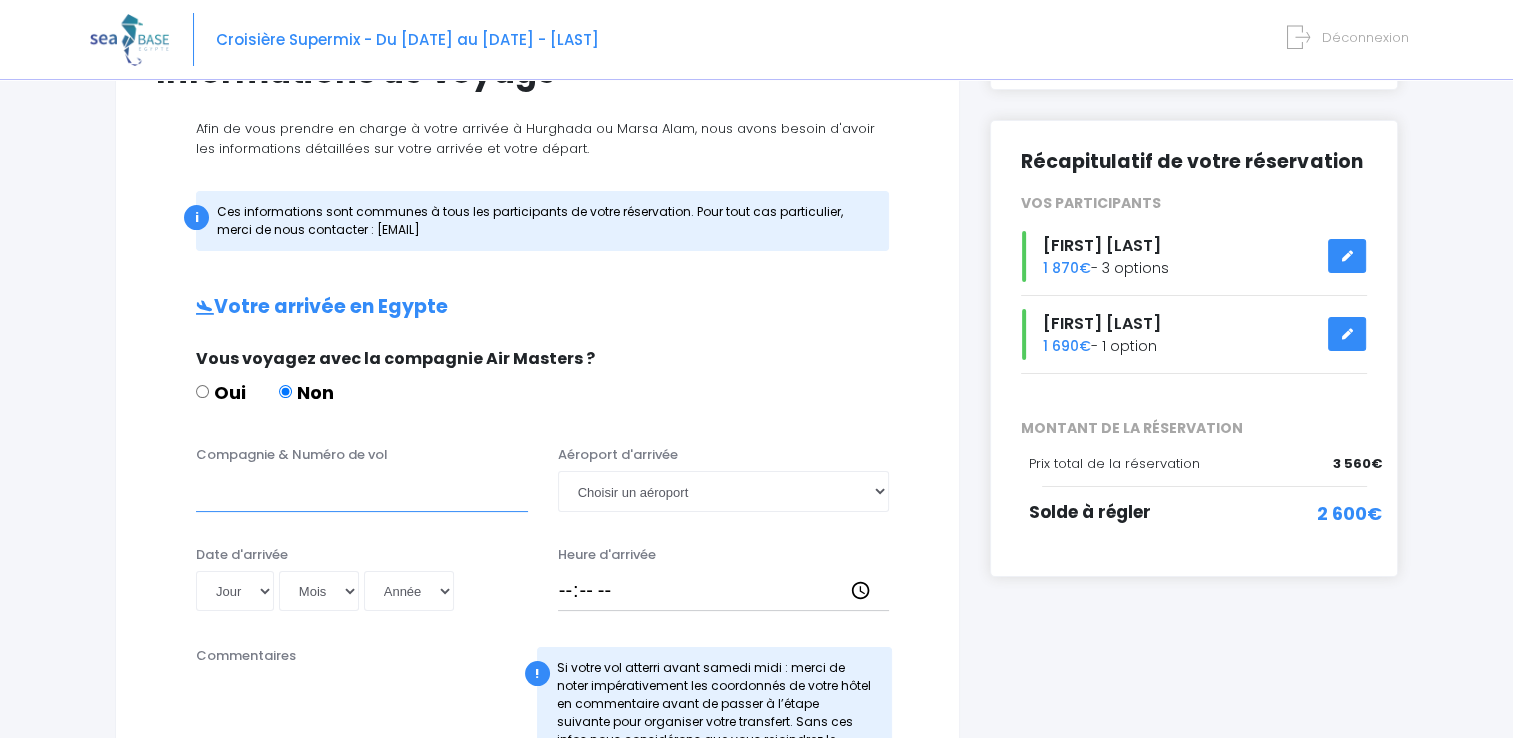 click on "Compagnie & Numéro de vol" at bounding box center [362, 491] 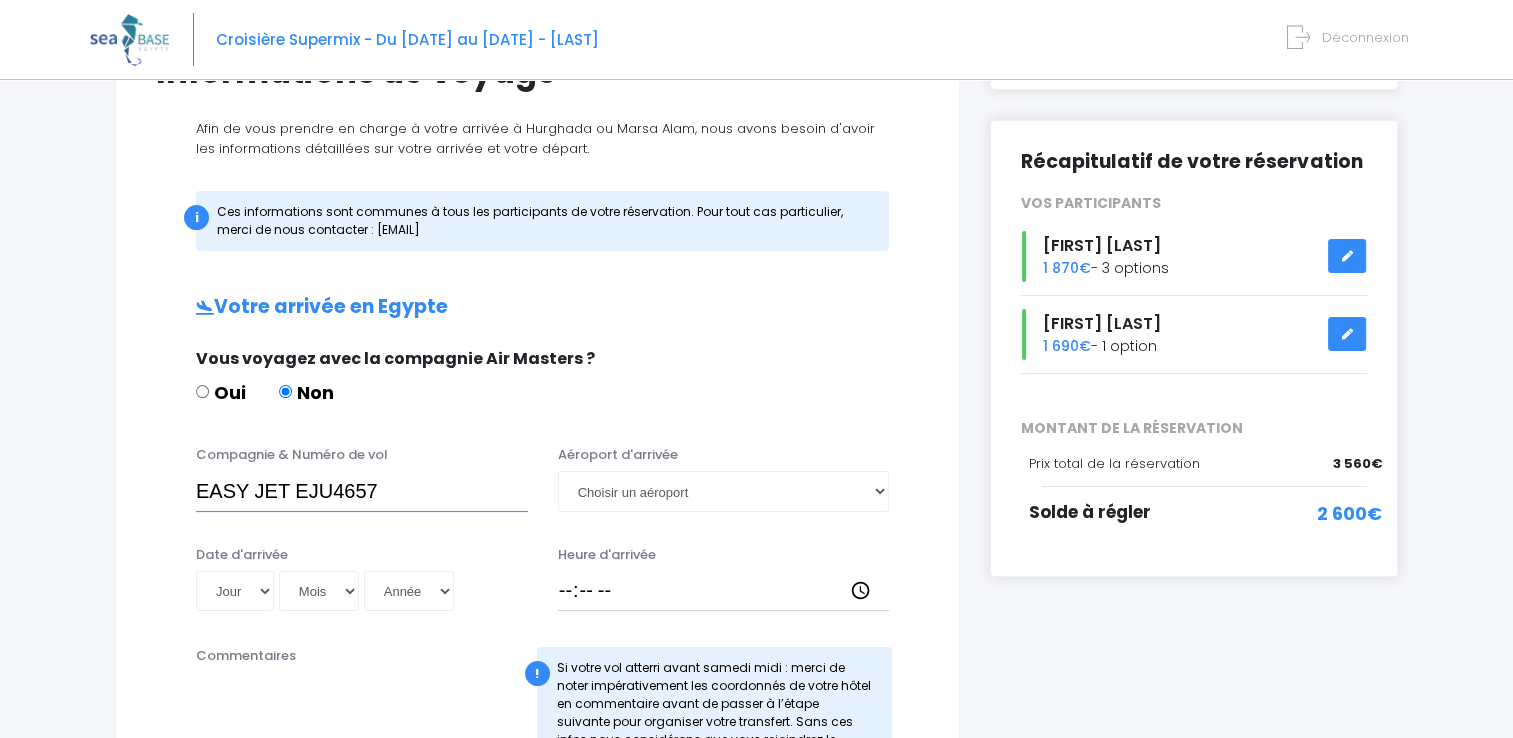 type on "EASY JET EJU4657" 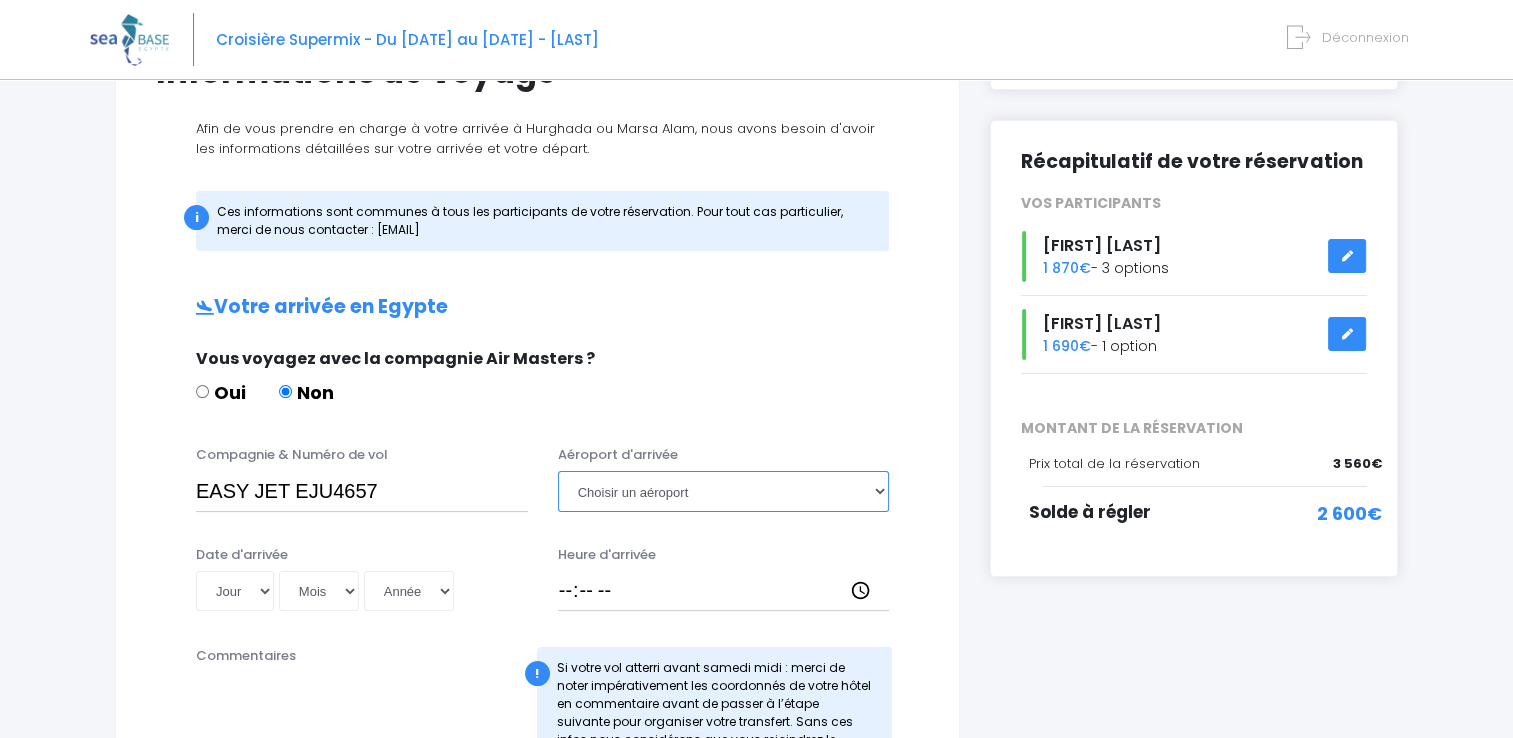 click on "Choisir un aéroport
Hurghada
Marsa Alam" at bounding box center [724, 491] 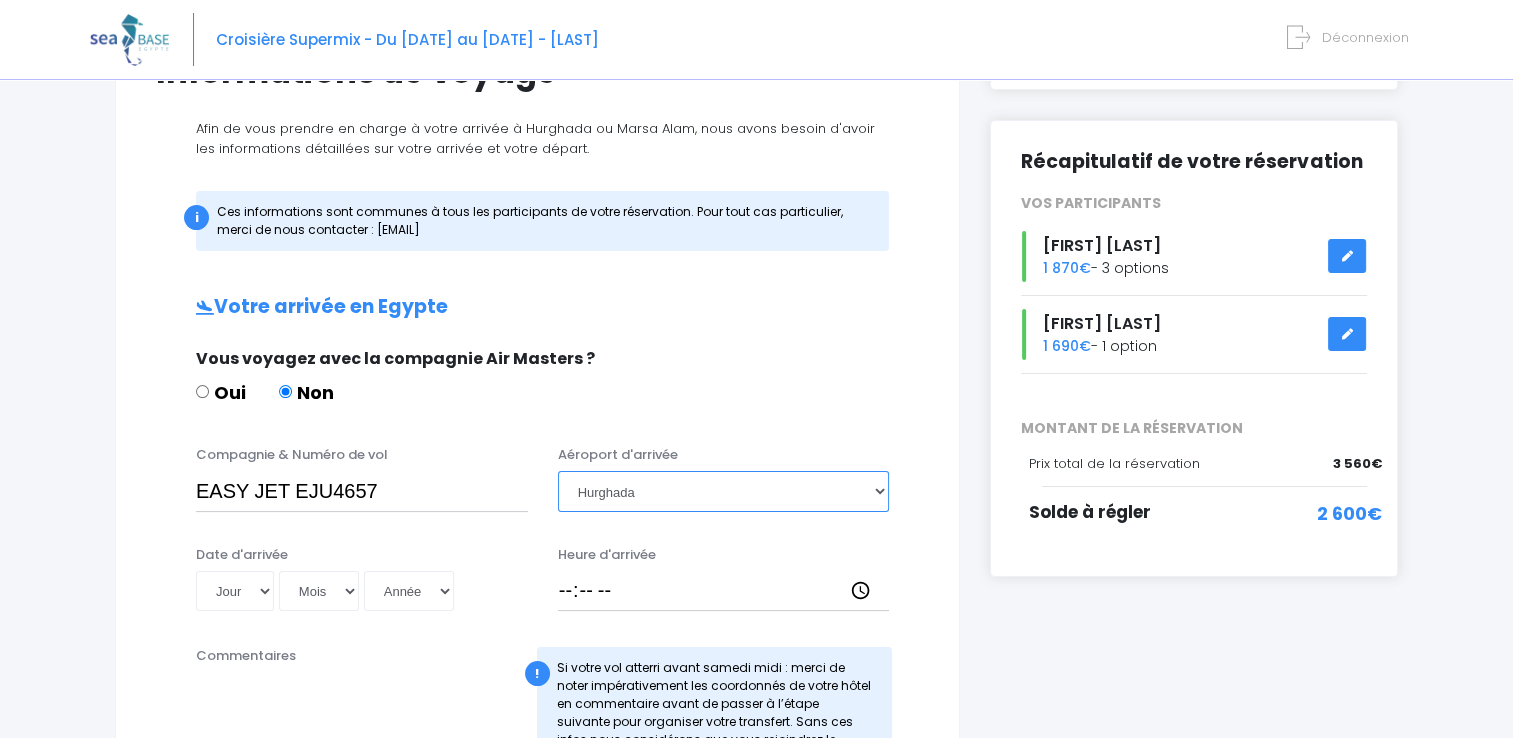click on "Choisir un aéroport
Hurghada
Marsa Alam" at bounding box center [724, 491] 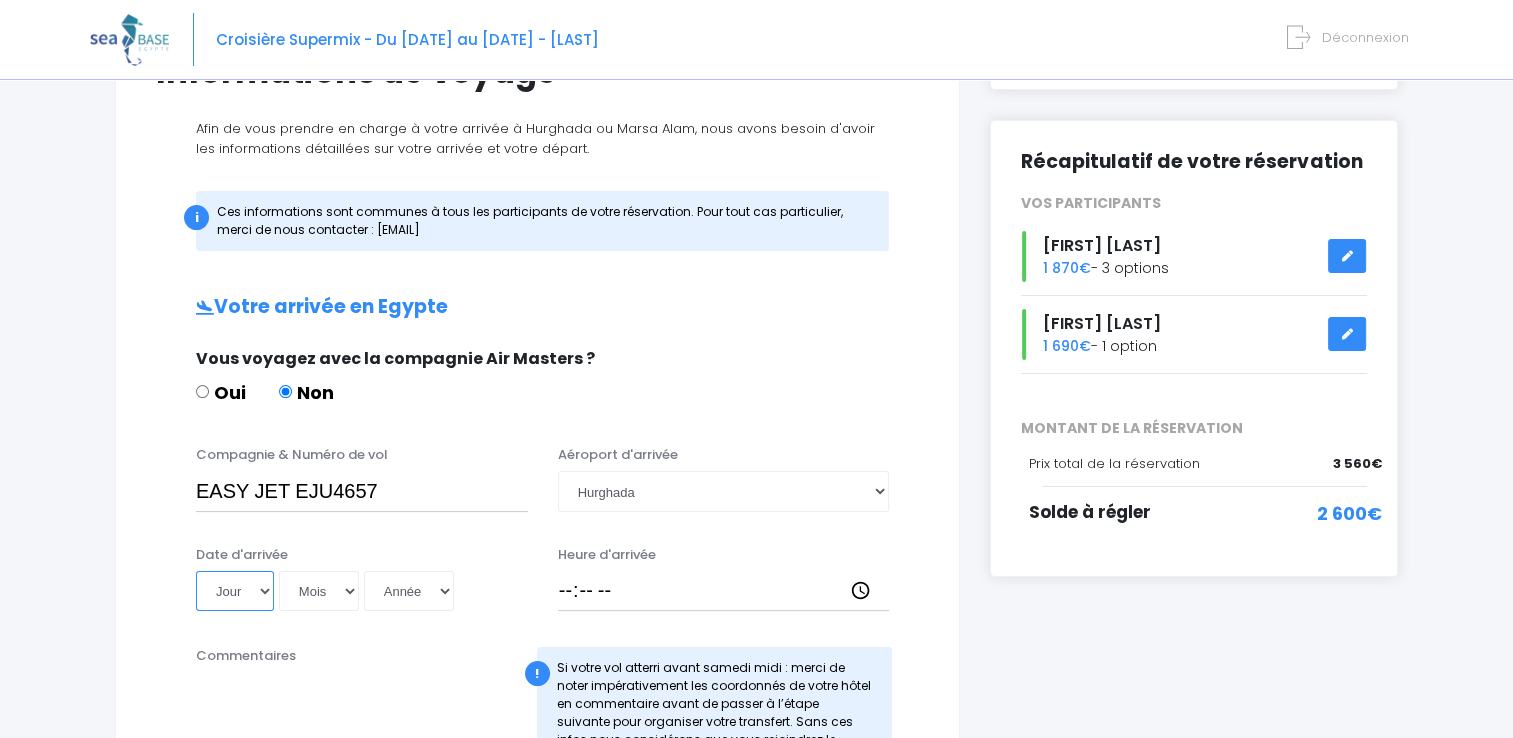 click on "Jour 01 02 03 04 05 06 07 08 09 10 11 12 13 14 15 16 17 18 19 20 21 22 23 24 25 26 27 28 29 30 31" at bounding box center [235, 591] 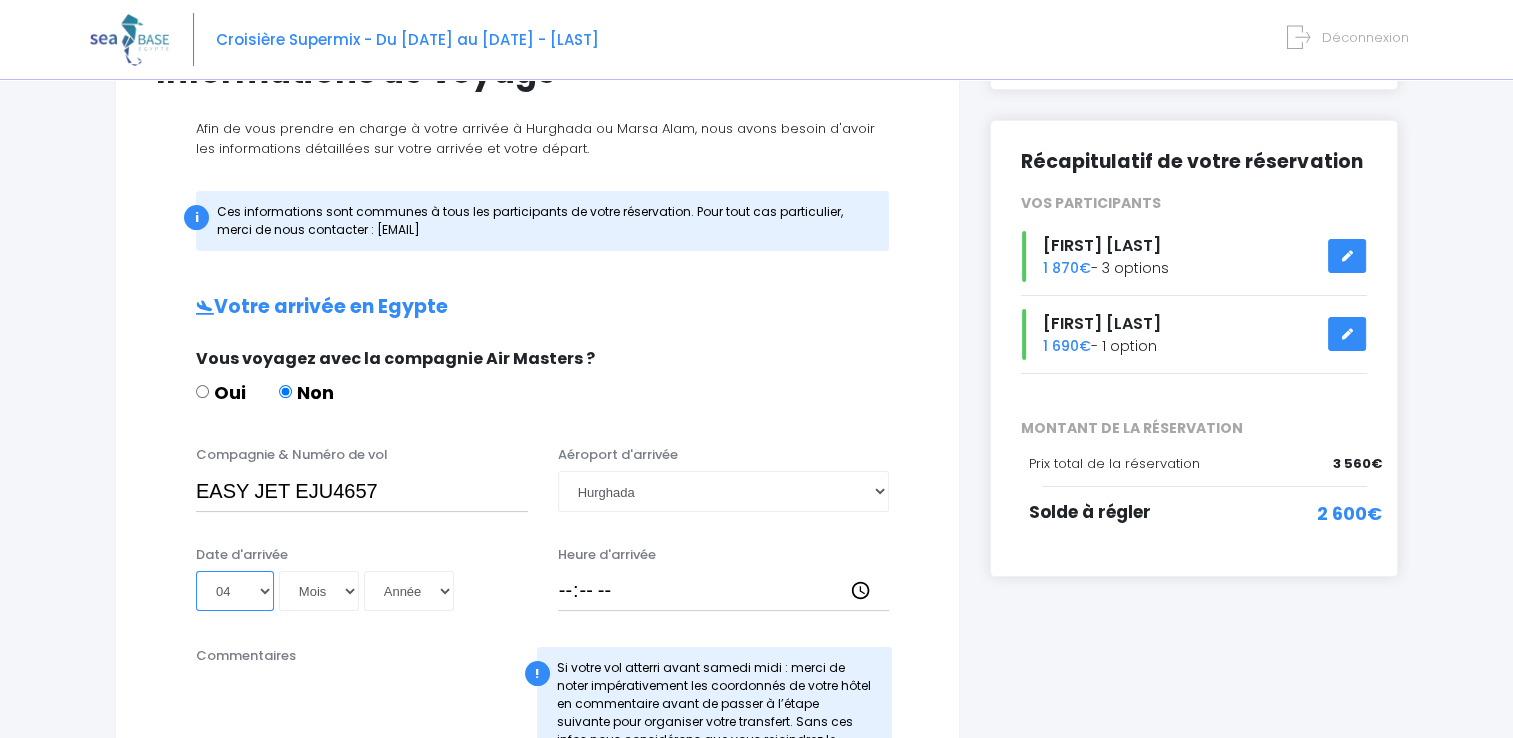 click on "Jour 01 02 03 04 05 06 07 08 09 10 11 12 13 14 15 16 17 18 19 20 21 22 23 24 25 26 27 28 29 30 31" at bounding box center [235, 591] 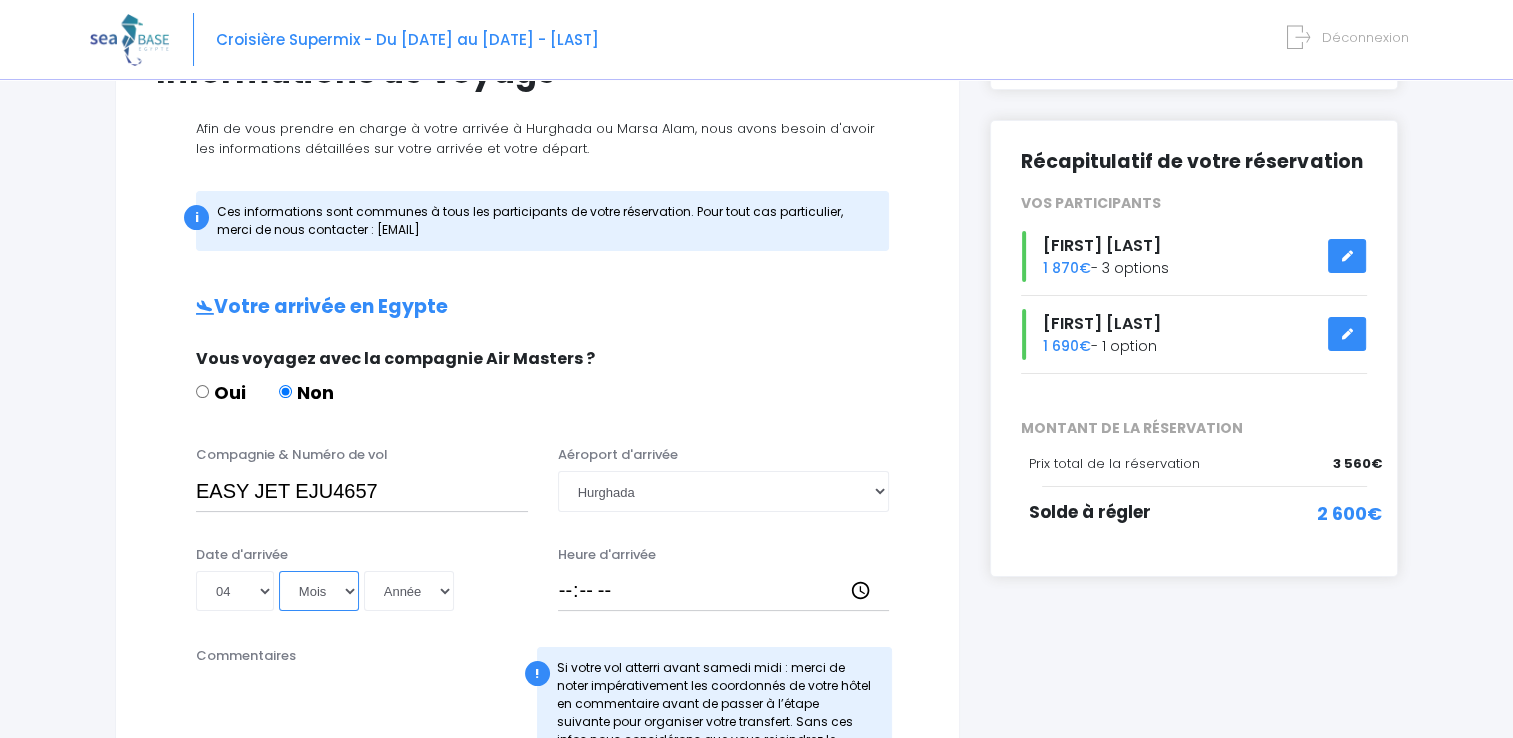 click on "Mois 01 02 03 04 05 06 07 08 09 10 11 12" at bounding box center [319, 591] 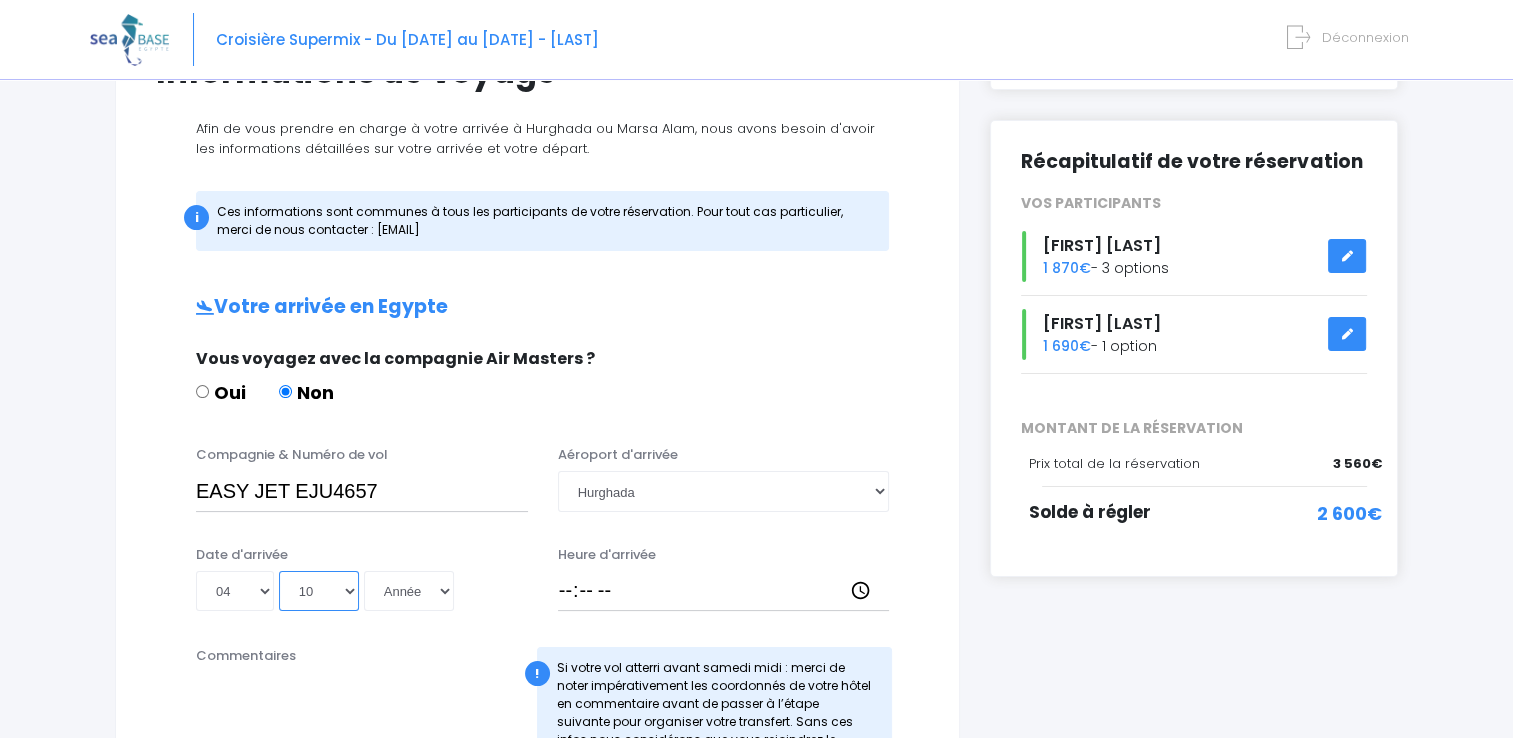 click on "Mois 01 02 03 04 05 06 07 08 09 10 11 12" at bounding box center (319, 591) 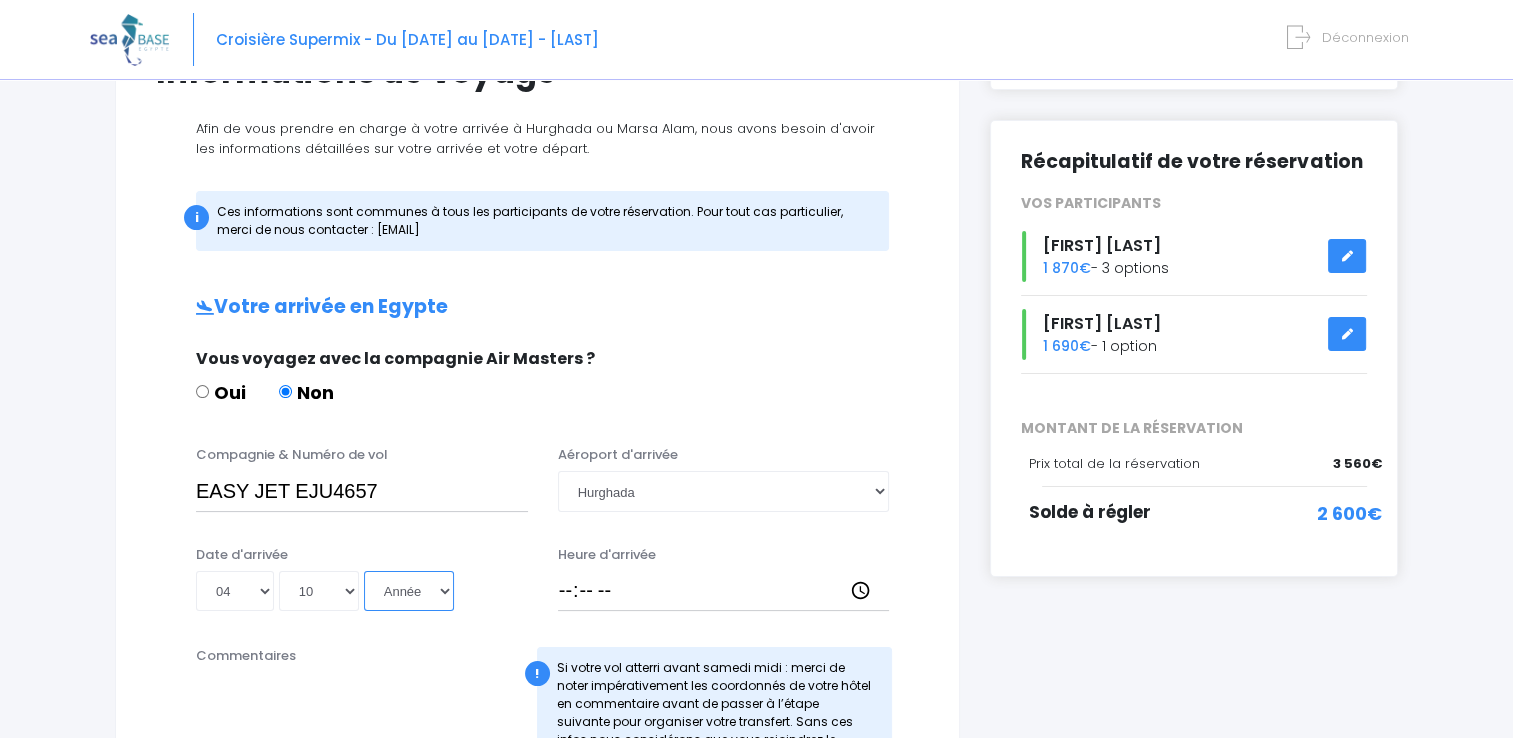 click on "Année 2045 2044 2043 2042 2041 2040 2039 2038 2037 2036 2035 2034 2033 2032 2031 2030 2029 2028 2027 2026 2025 2024 2023 2022 2021 2020 2019 2018 2017 2016 2015 2014 2013 2012 2011 2010 2009 2008 2007 2006 2005 2004 2003 2002 2001 2000 1999 1998 1997 1996 1995 1994 1993 1992 1991 1990 1989 1988 1987 1986 1985 1984 1983 1982 1981 1980 1979 1978 1977 1976 1975 1974 1973 1972 1971 1970 1969 1968 1967 1966 1965 1964 1963 1962 1961 1960 1959 1958 1957 1956 1955 1954 1953 1952 1951 1950 1949 1948 1947 1946 1945 1944 1943 1942 1941 1940 1939 1938 1937 1936 1935 1934 1933 1932 1931 1930 1929 1928 1927 1926 1925 1924 1923 1922 1921 1920 1919 1918 1917 1916 1915 1914 1913 1912 1911 1910 1909 1908 1907 1906 1905 1904 1903 1902 1901 1900" at bounding box center [409, 591] 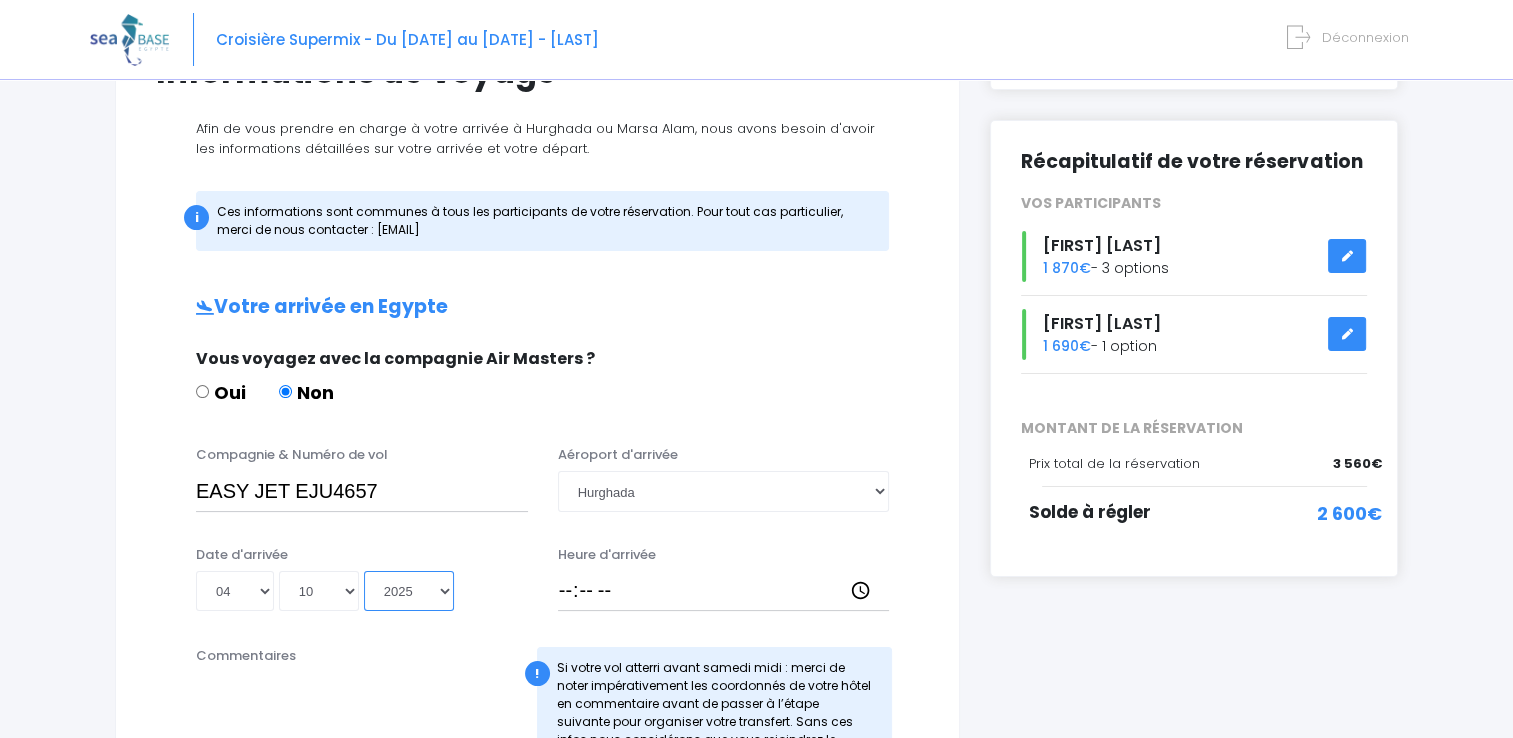 click on "Année 2045 2044 2043 2042 2041 2040 2039 2038 2037 2036 2035 2034 2033 2032 2031 2030 2029 2028 2027 2026 2025 2024 2023 2022 2021 2020 2019 2018 2017 2016 2015 2014 2013 2012 2011 2010 2009 2008 2007 2006 2005 2004 2003 2002 2001 2000 1999 1998 1997 1996 1995 1994 1993 1992 1991 1990 1989 1988 1987 1986 1985 1984 1983 1982 1981 1980 1979 1978 1977 1976 1975 1974 1973 1972 1971 1970 1969 1968 1967 1966 1965 1964 1963 1962 1961 1960 1959 1958 1957 1956 1955 1954 1953 1952 1951 1950 1949 1948 1947 1946 1945 1944 1943 1942 1941 1940 1939 1938 1937 1936 1935 1934 1933 1932 1931 1930 1929 1928 1927 1926 1925 1924 1923 1922 1921 1920 1919 1918 1917 1916 1915 1914 1913 1912 1911 1910 1909 1908 1907 1906 1905 1904 1903 1902 1901 1900" at bounding box center [409, 591] 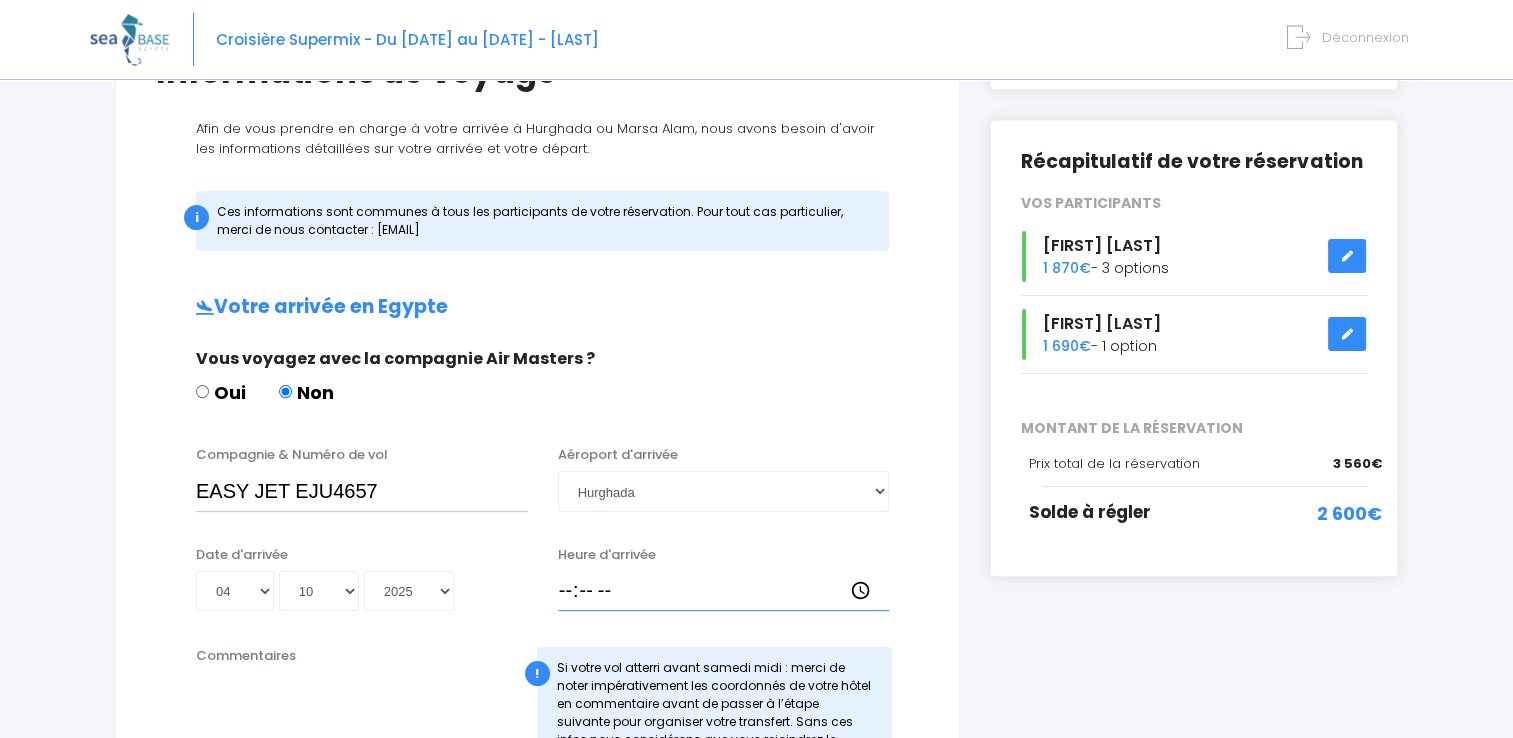 click on "Heure d'arrivée" at bounding box center [724, 591] 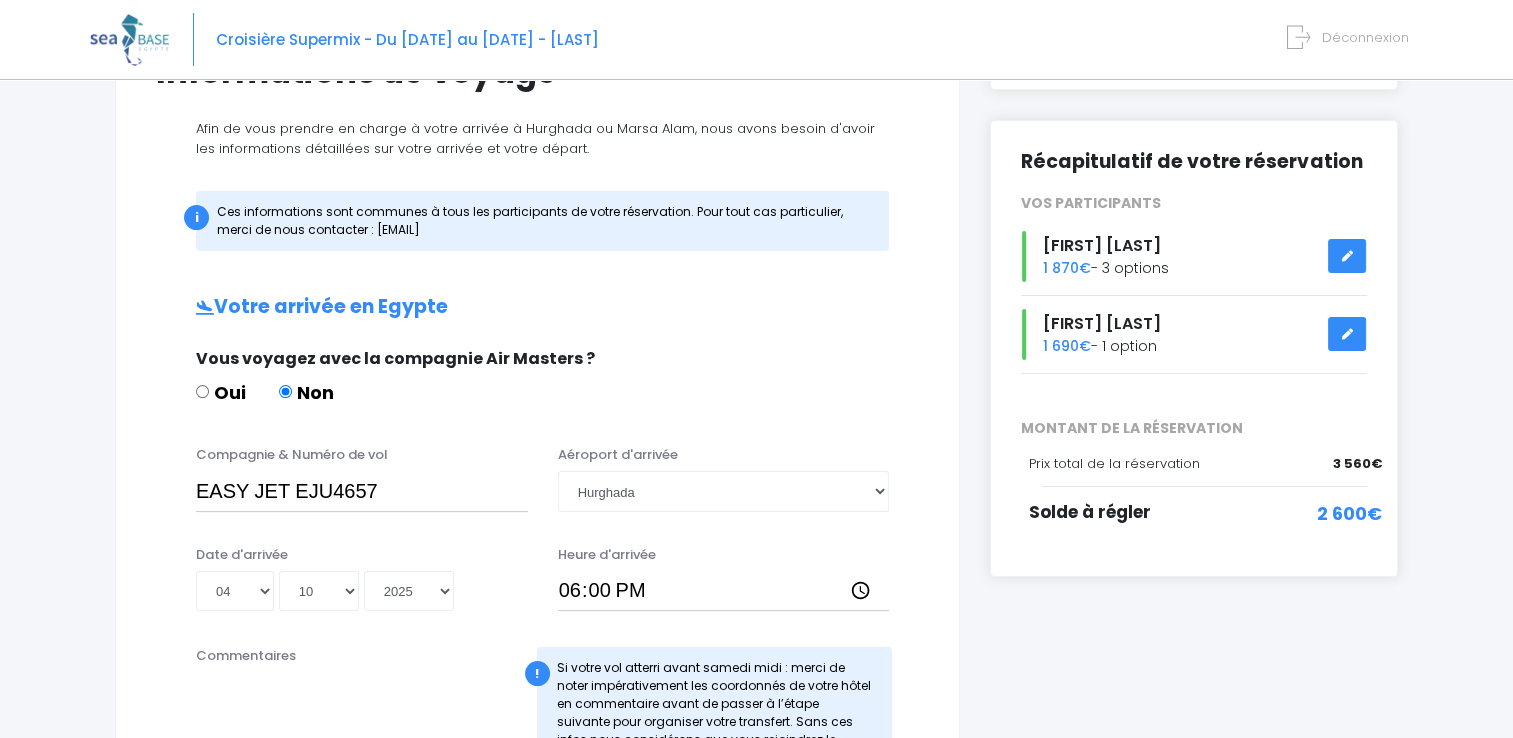 click on "Commentaires" at bounding box center [246, 656] 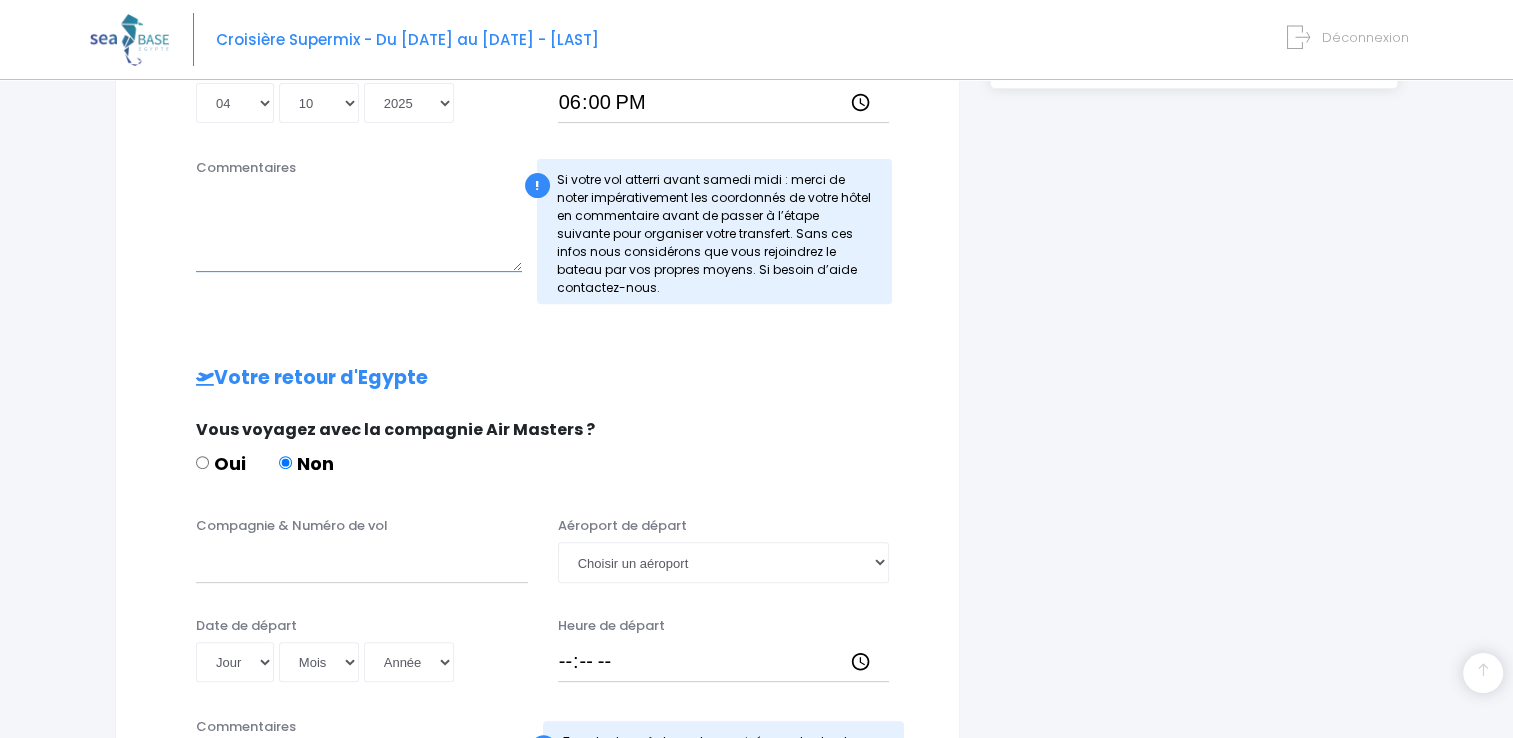scroll, scrollTop: 700, scrollLeft: 0, axis: vertical 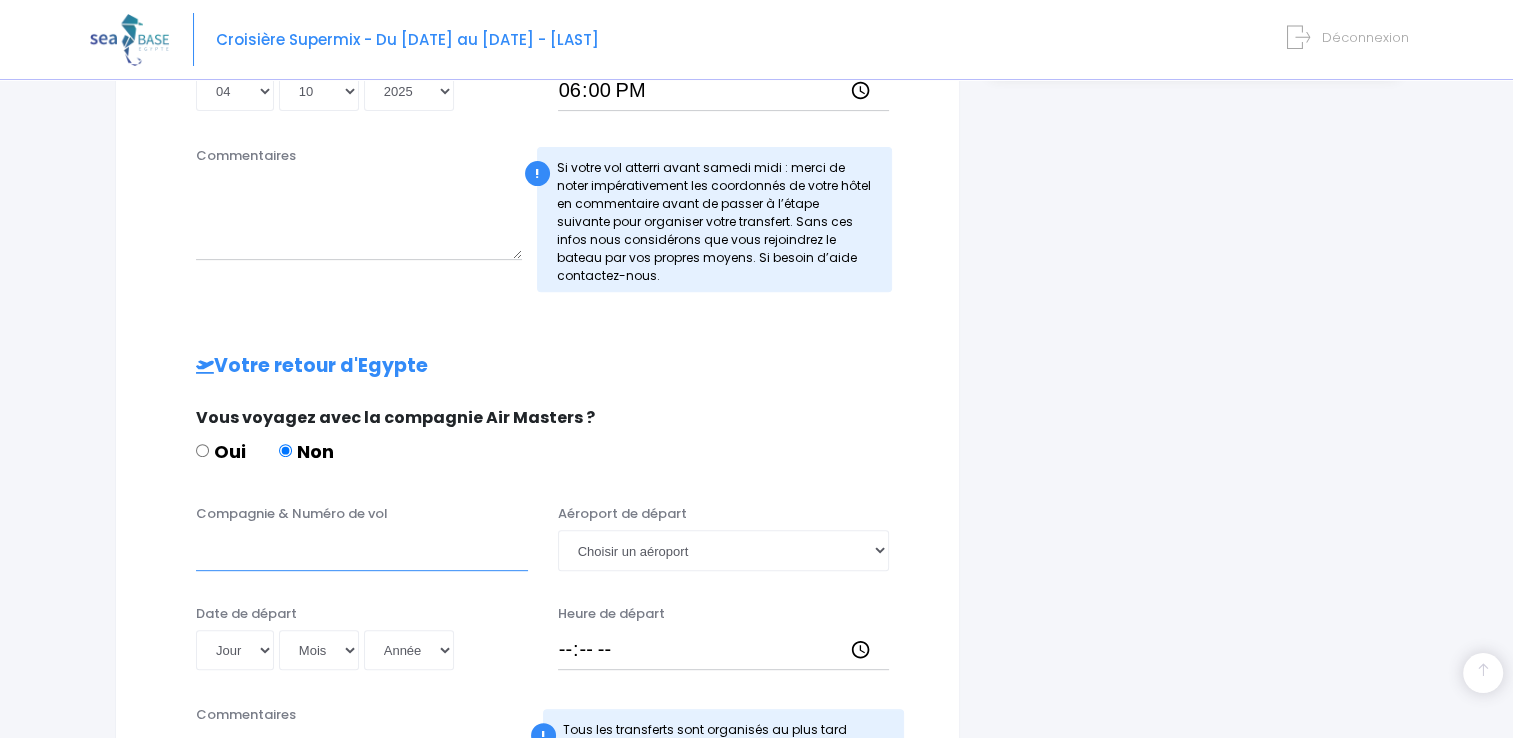click on "Compagnie & Numéro de vol" at bounding box center [362, 550] 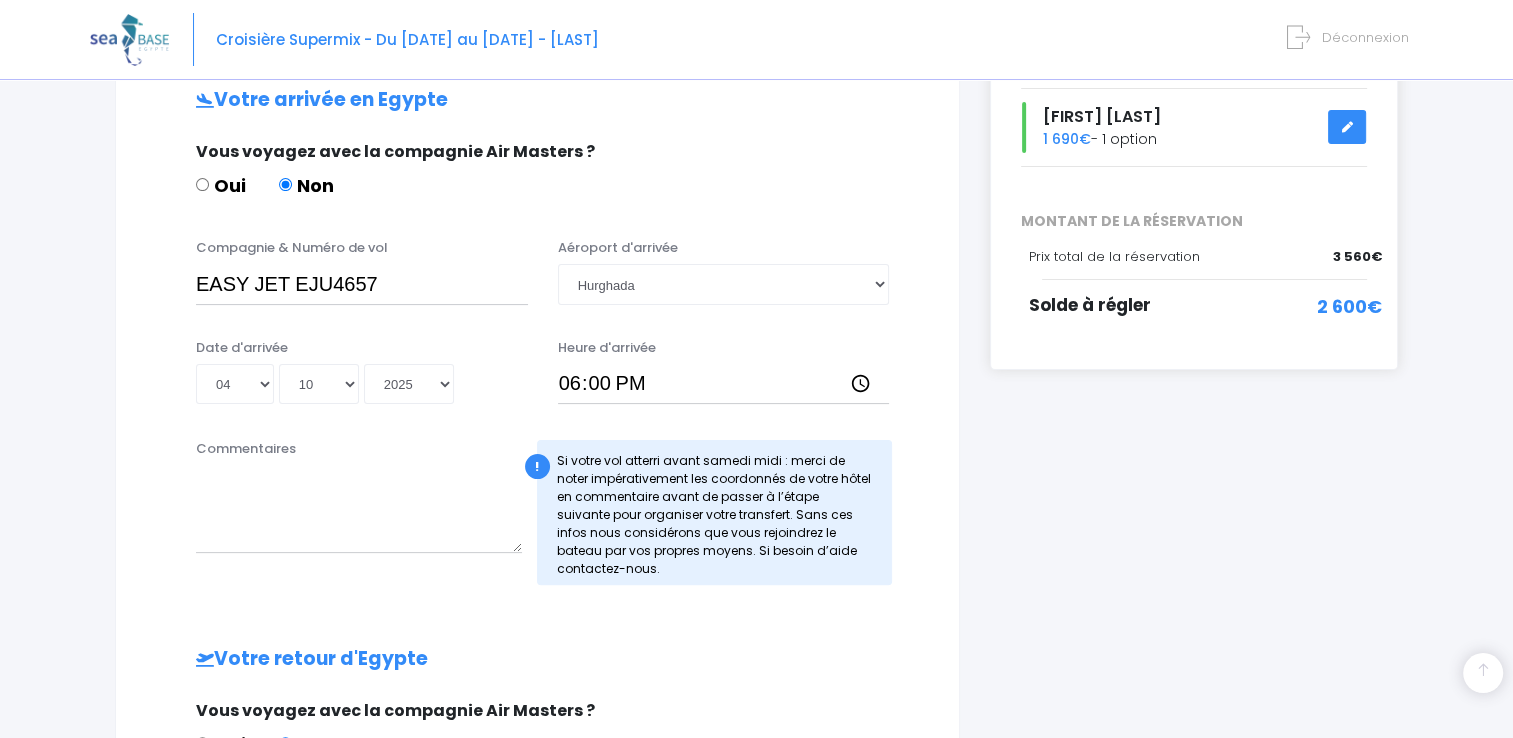 scroll, scrollTop: 400, scrollLeft: 0, axis: vertical 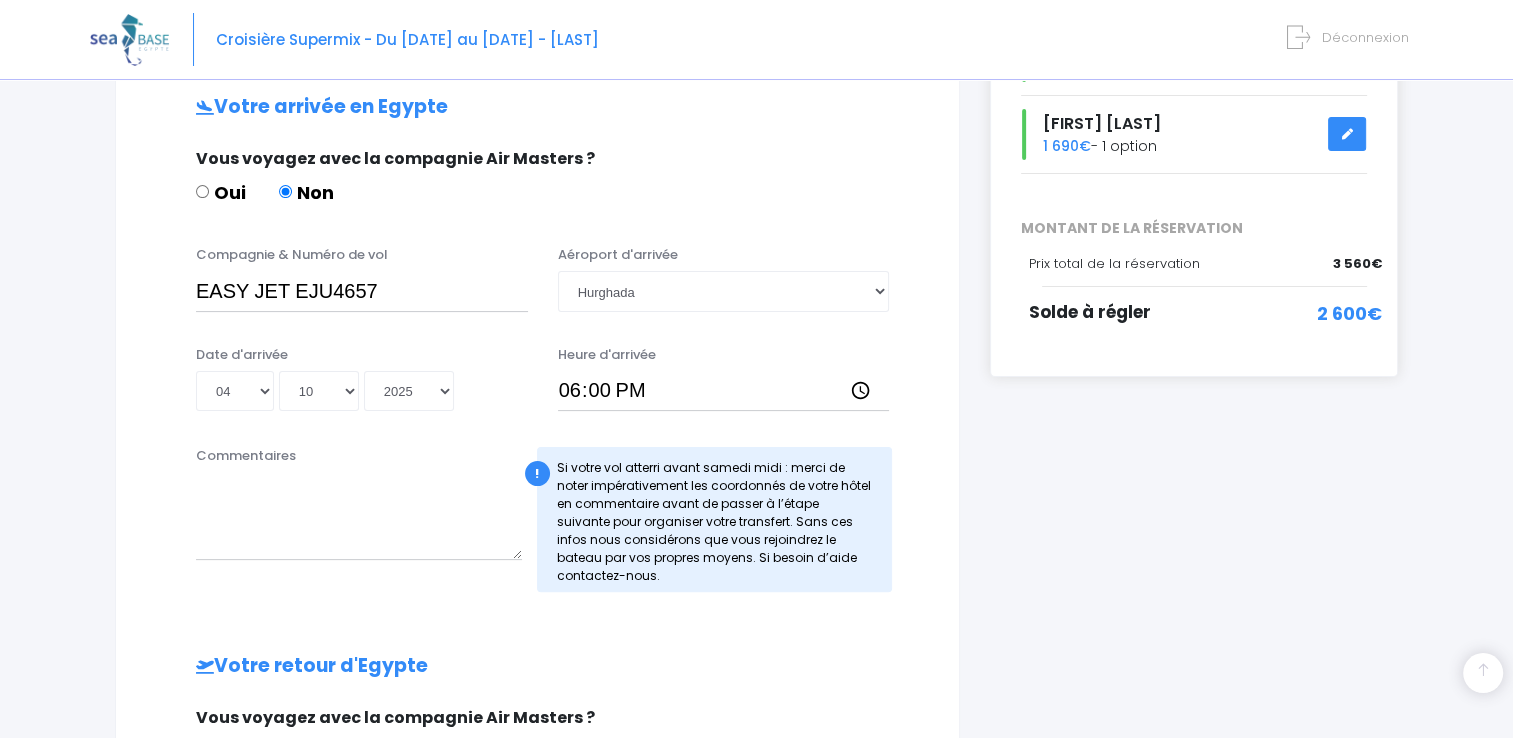 type on "EASYJET" 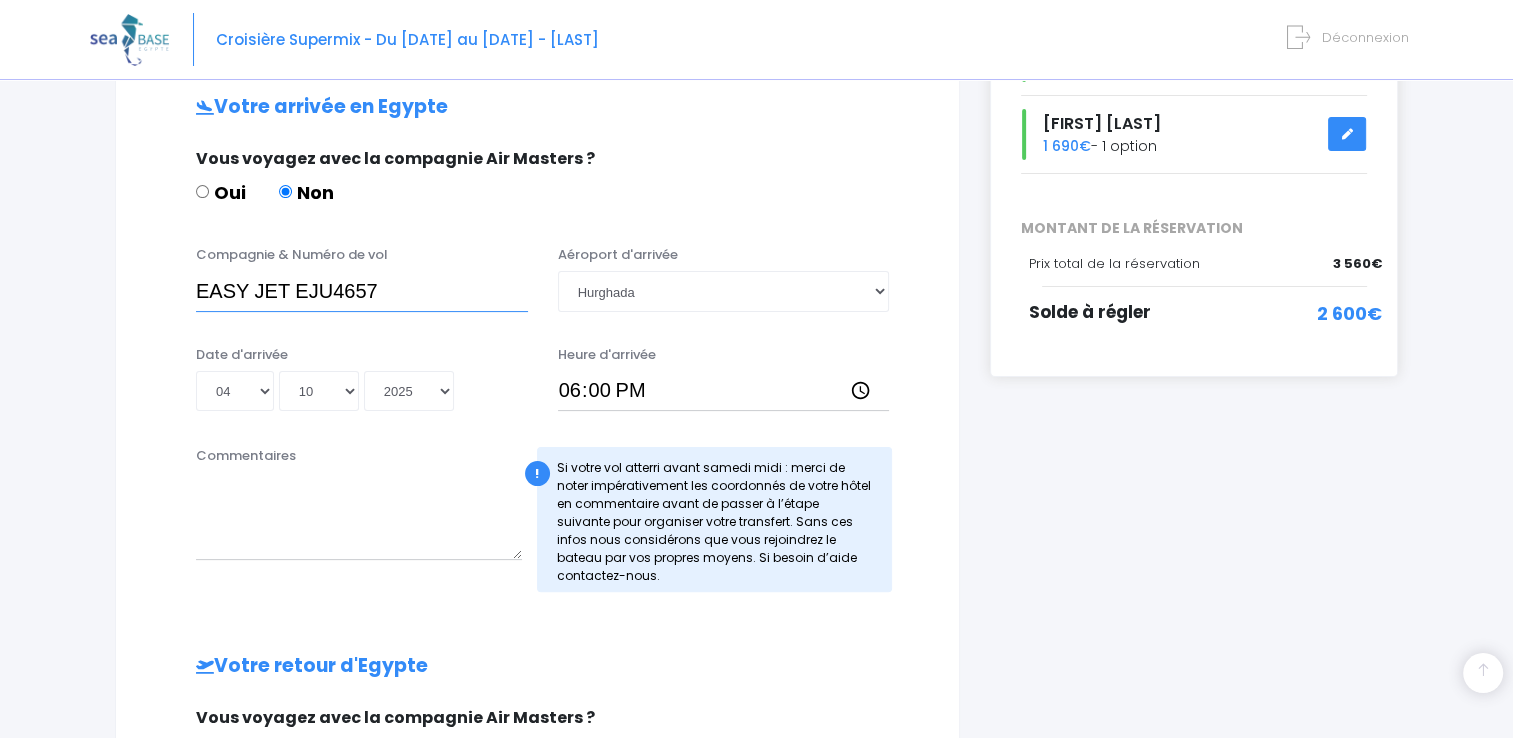 click on "EASY JET EJU4657" at bounding box center (362, 291) 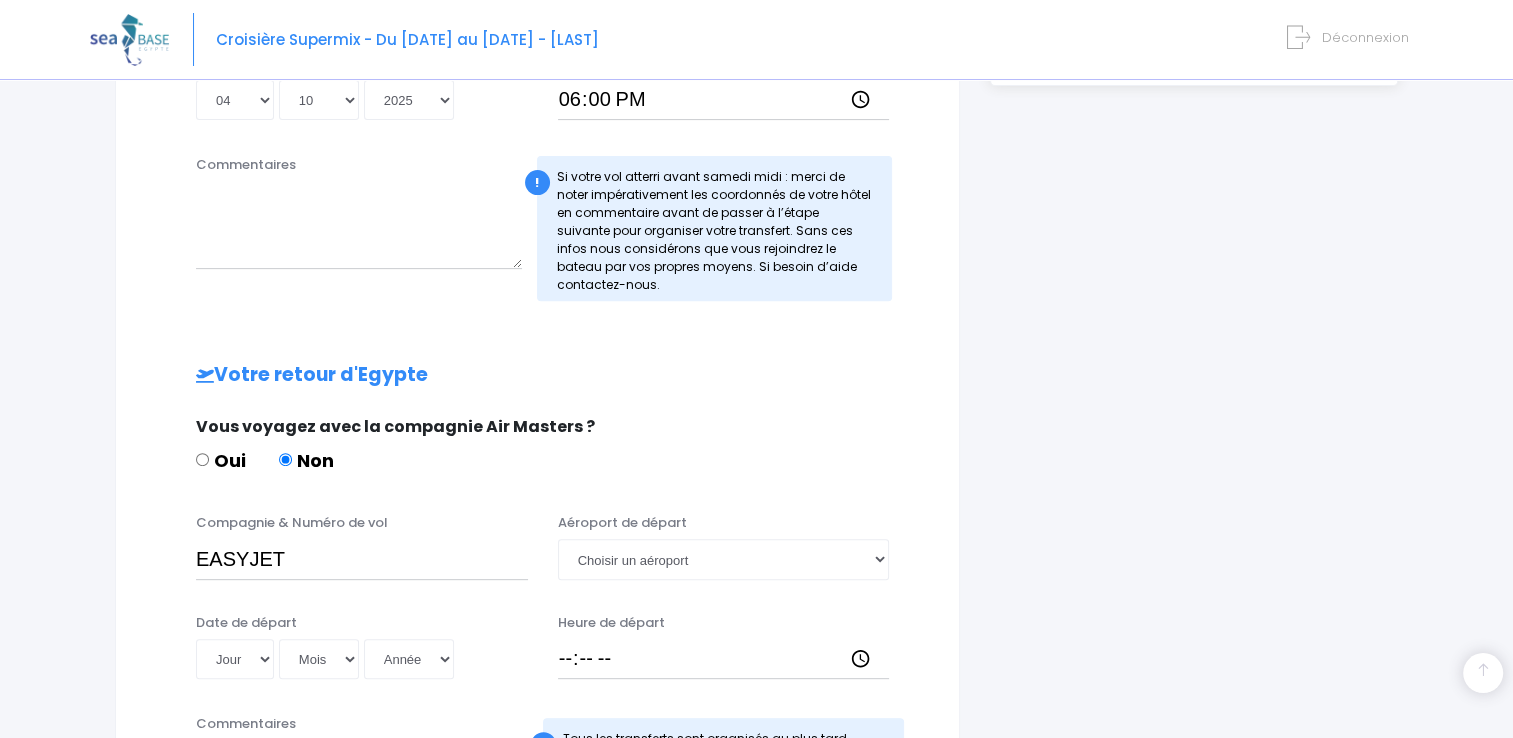 scroll, scrollTop: 700, scrollLeft: 0, axis: vertical 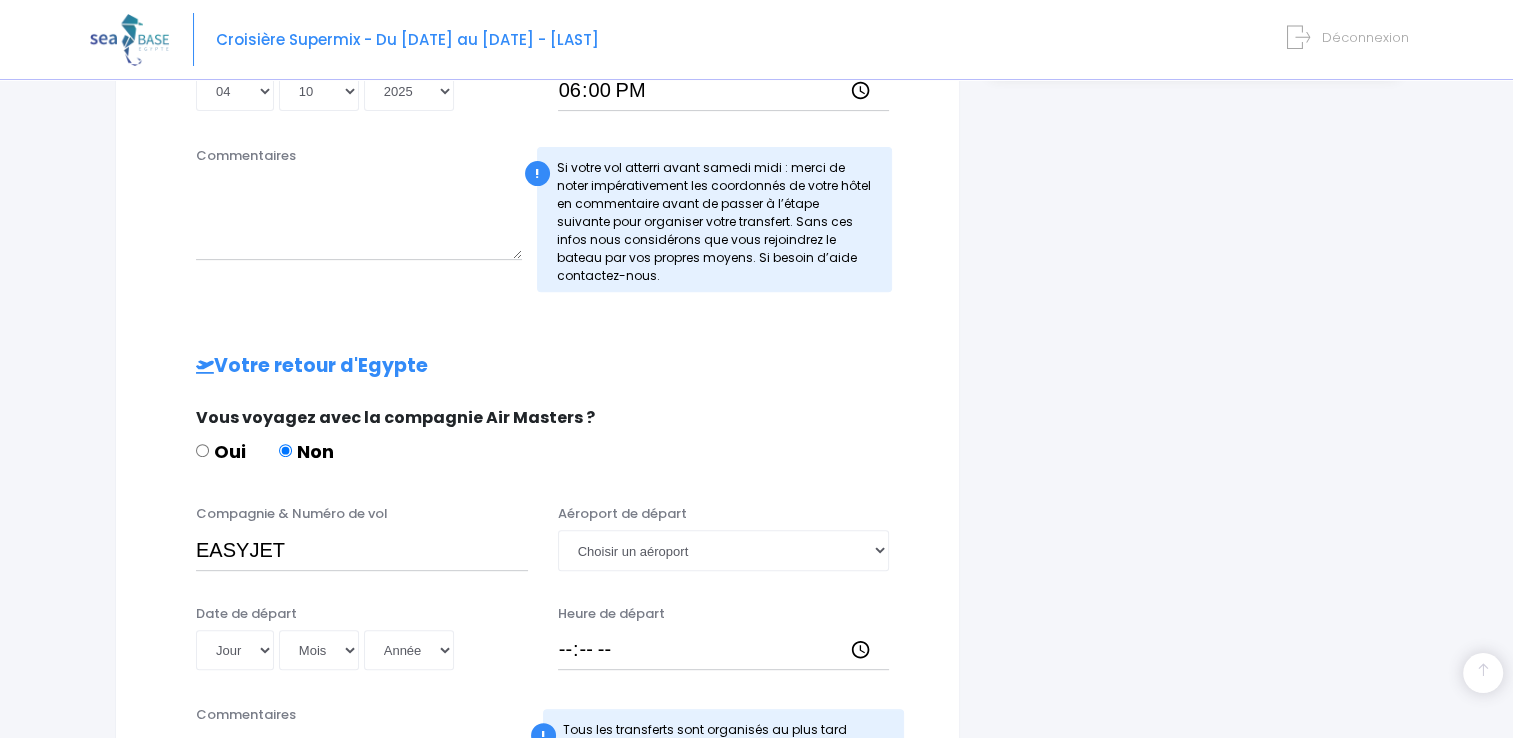 type on "EASYJET EJU4657" 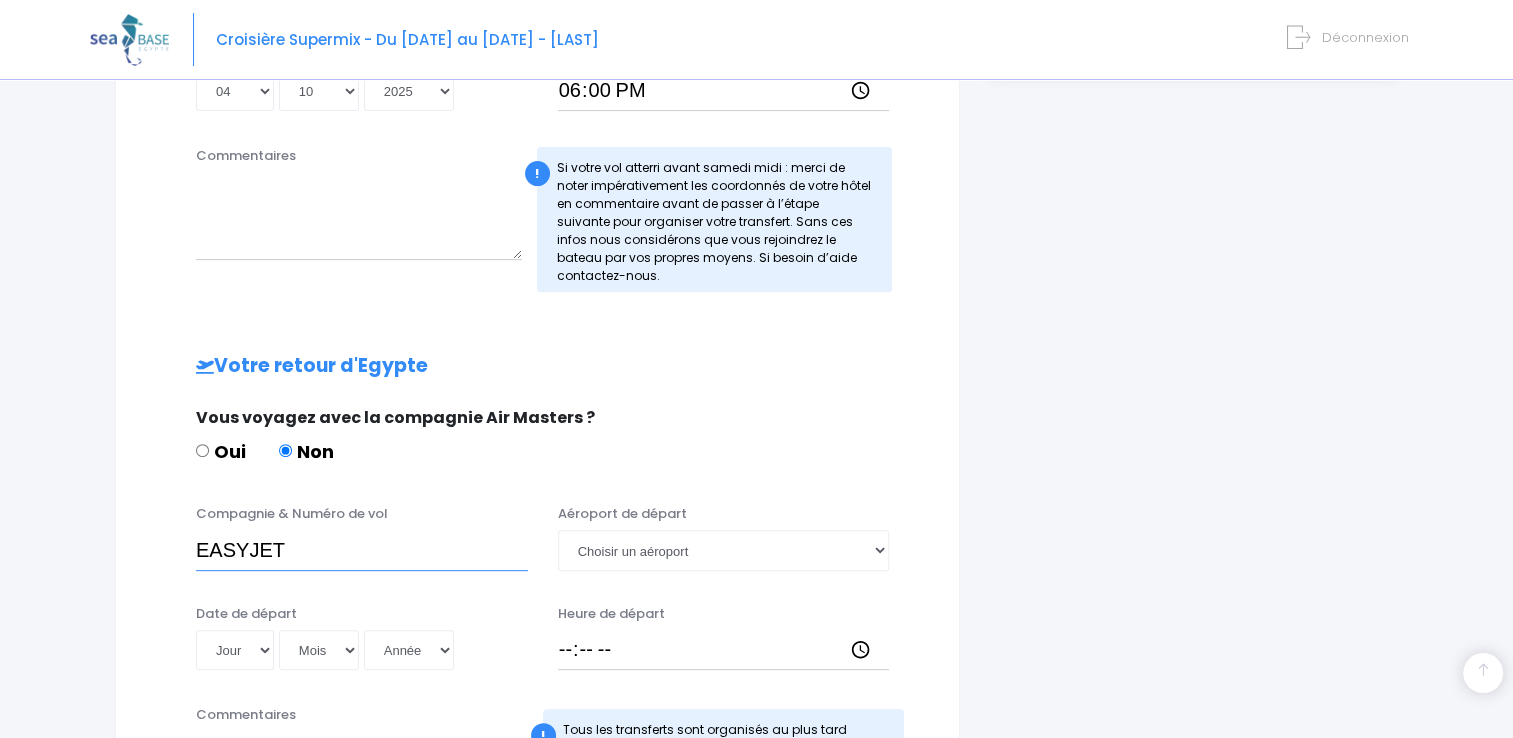 click on "EASYJET" at bounding box center [362, 550] 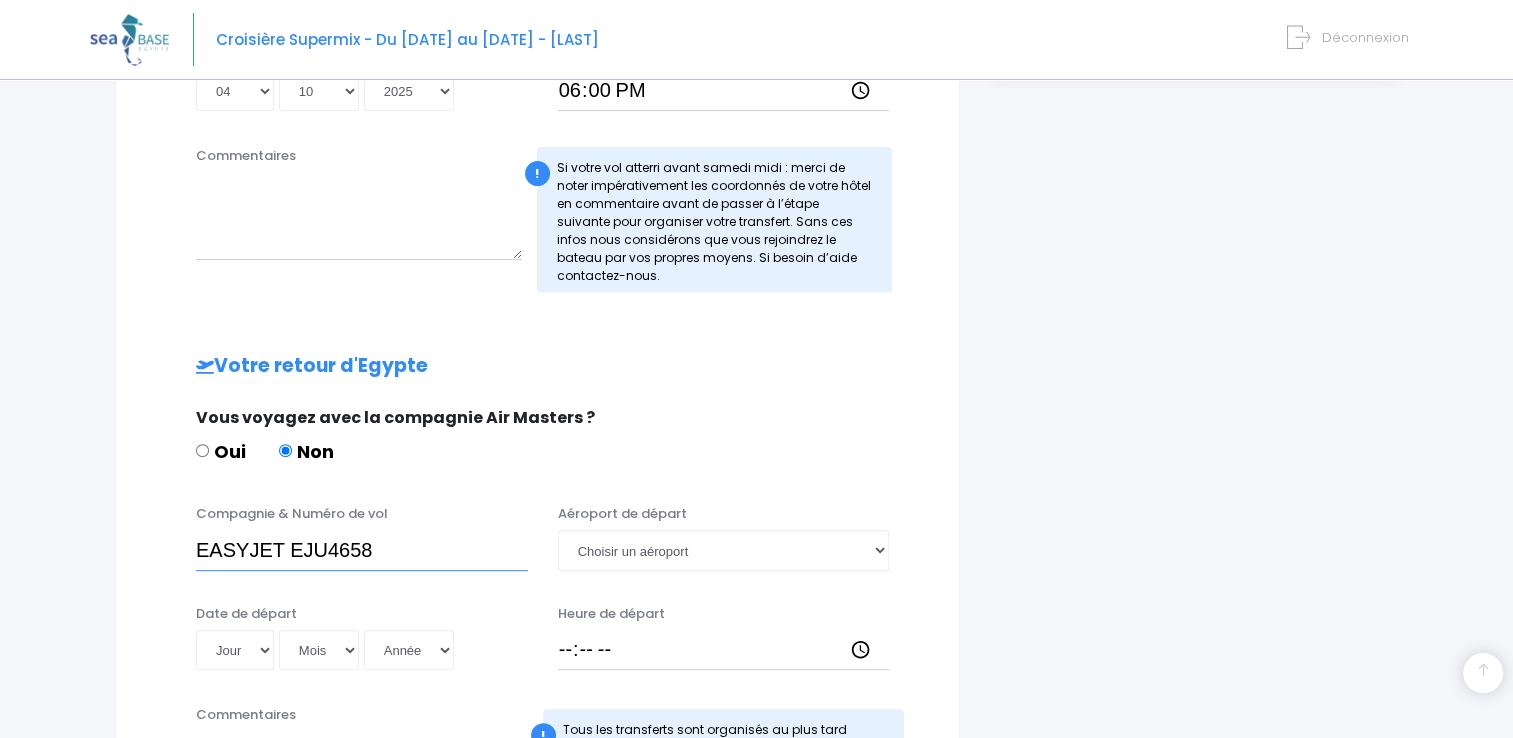 type on "EASYJET EJU4658" 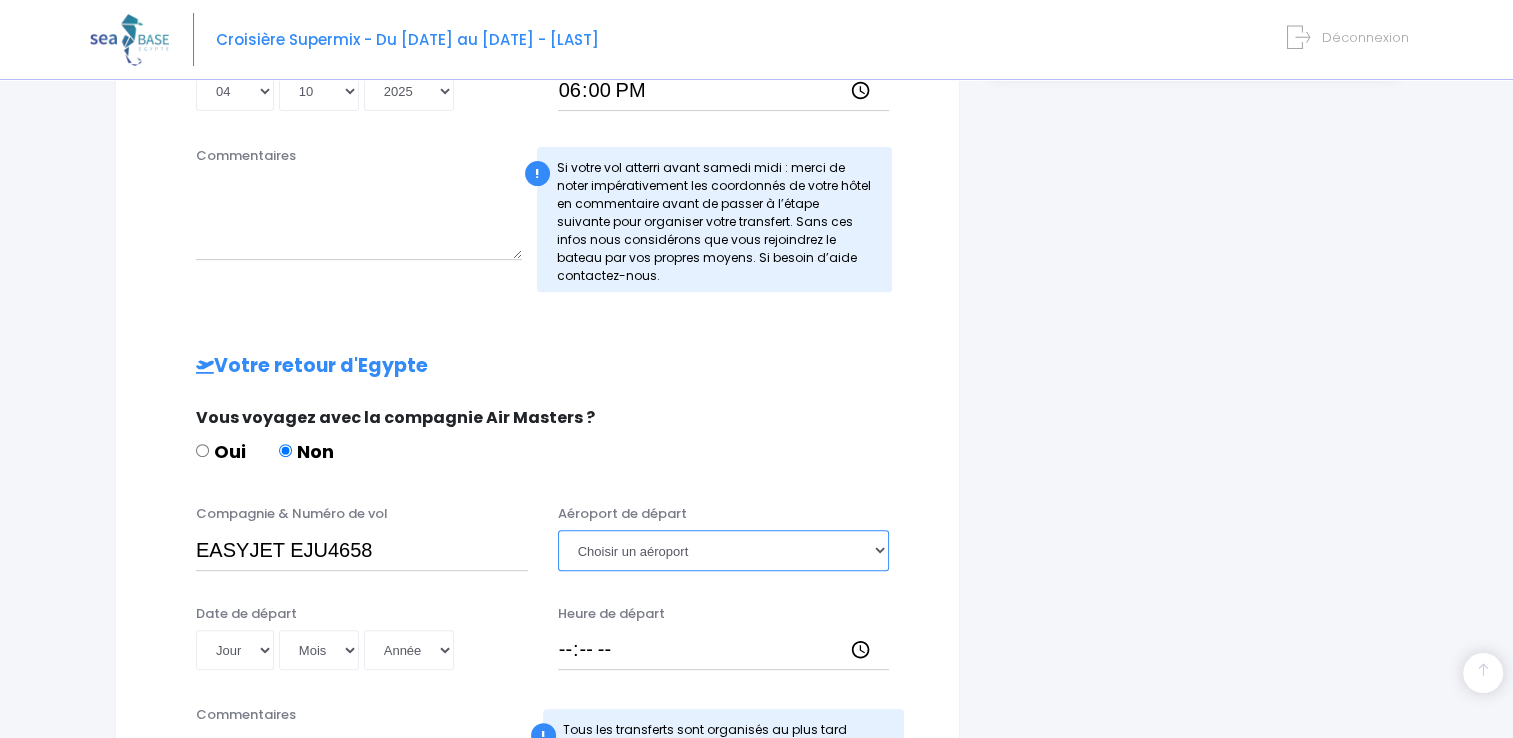 click on "Choisir un aéroport
Hurghada
Marsa Alam" at bounding box center [724, 550] 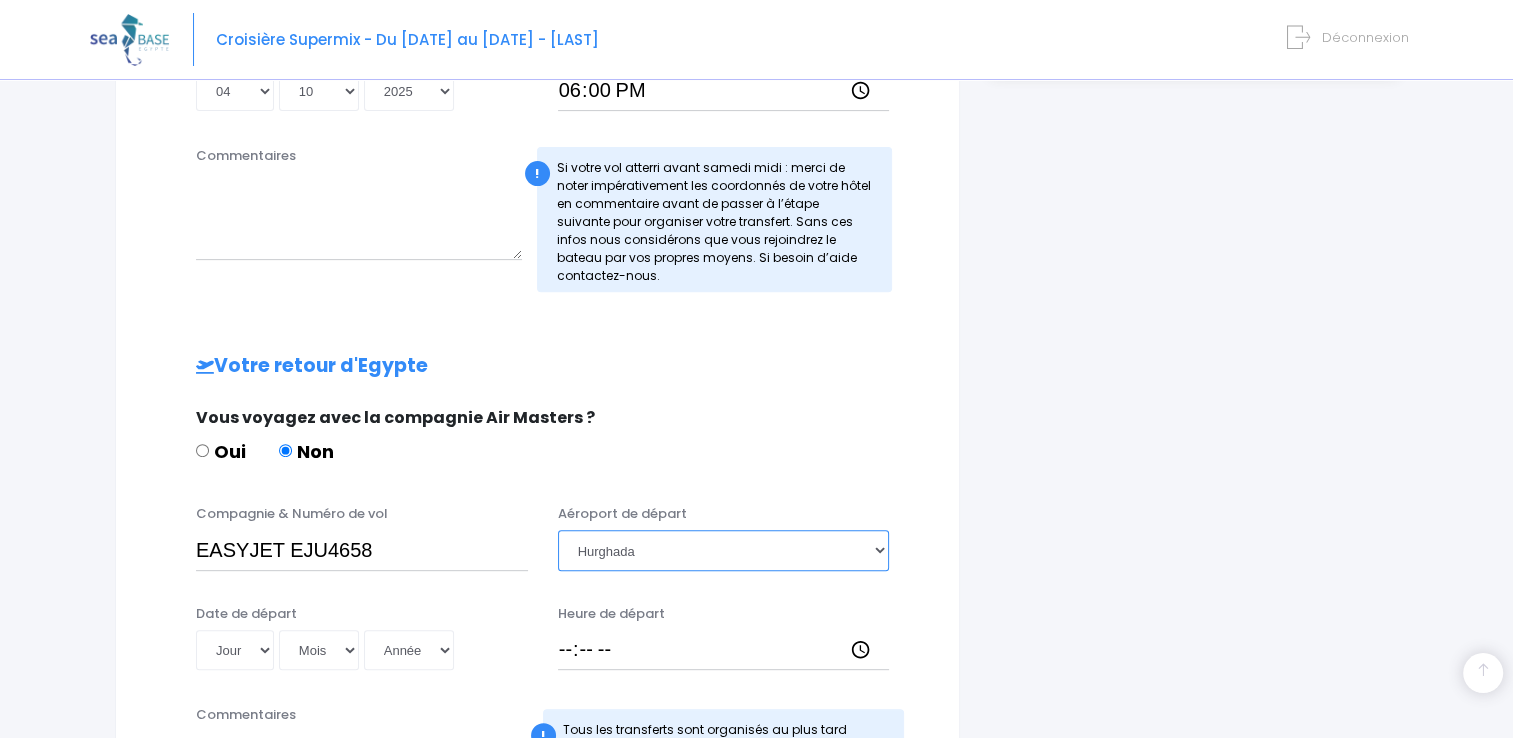 click on "Choisir un aéroport
Hurghada
Marsa Alam" at bounding box center (724, 550) 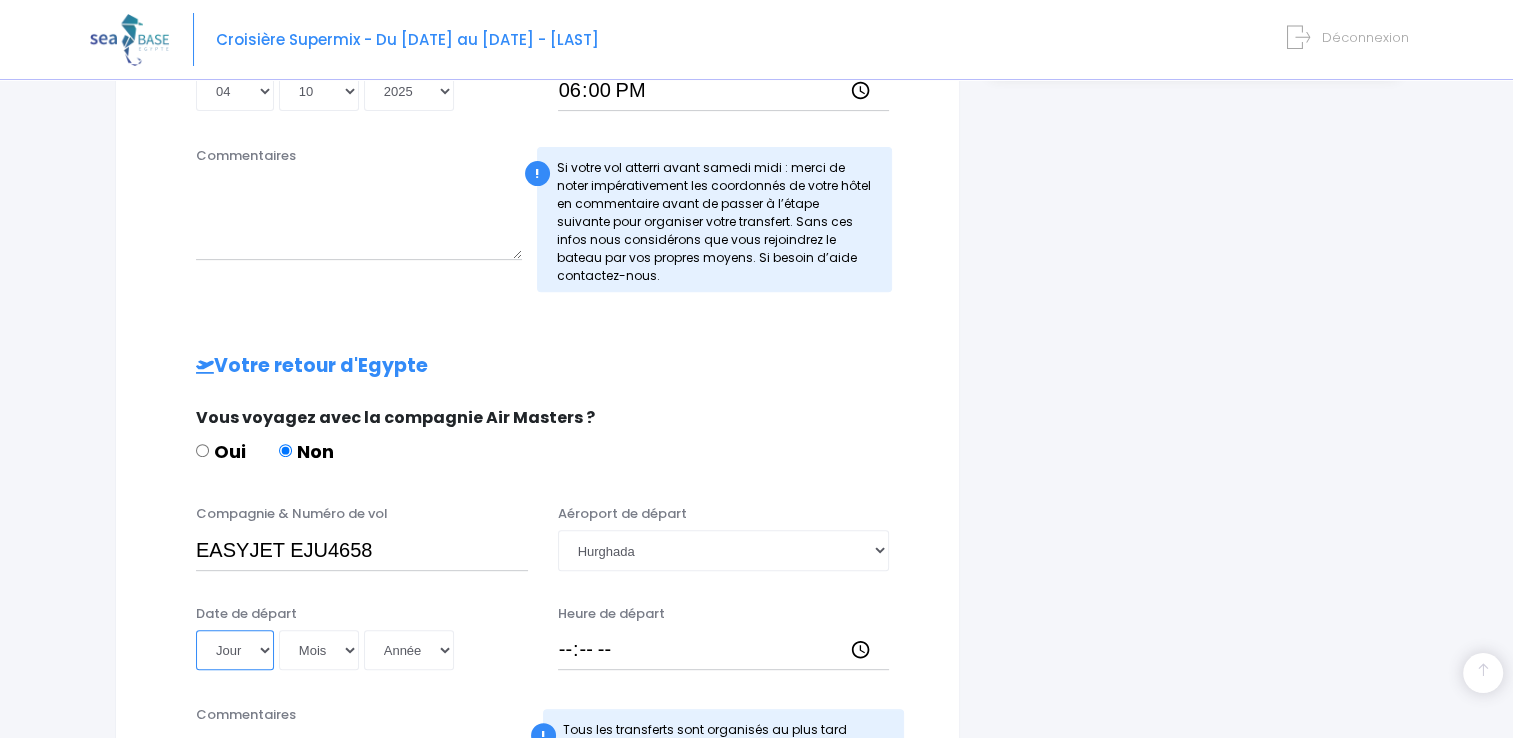 click on "Jour 01 02 03 04 05 06 07 08 09 10 11 12 13 14 15 16 17 18 19 20 21 22 23 24 25 26 27 28 29 30 31" at bounding box center [235, 650] 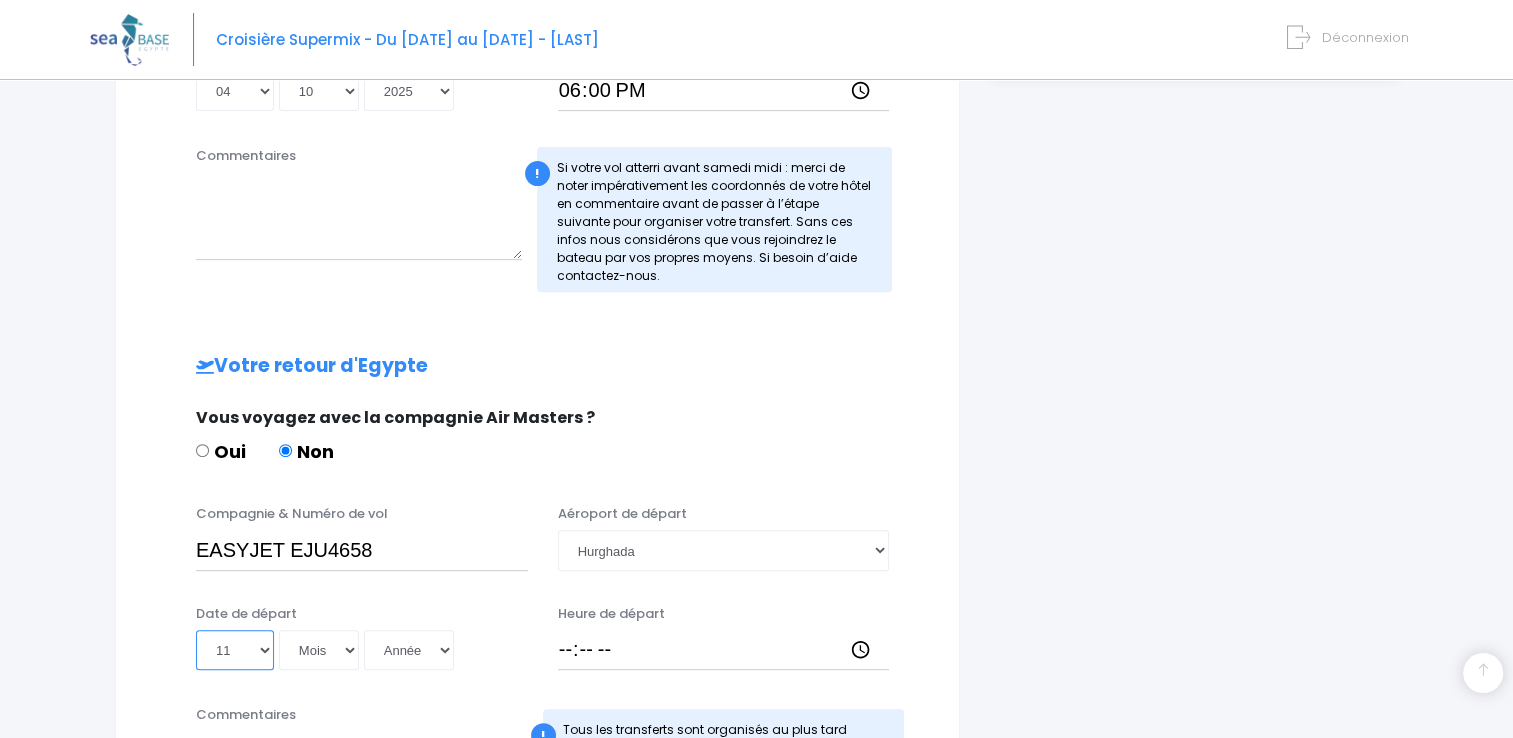 click on "Jour 01 02 03 04 05 06 07 08 09 10 11 12 13 14 15 16 17 18 19 20 21 22 23 24 25 26 27 28 29 30 31" at bounding box center (235, 650) 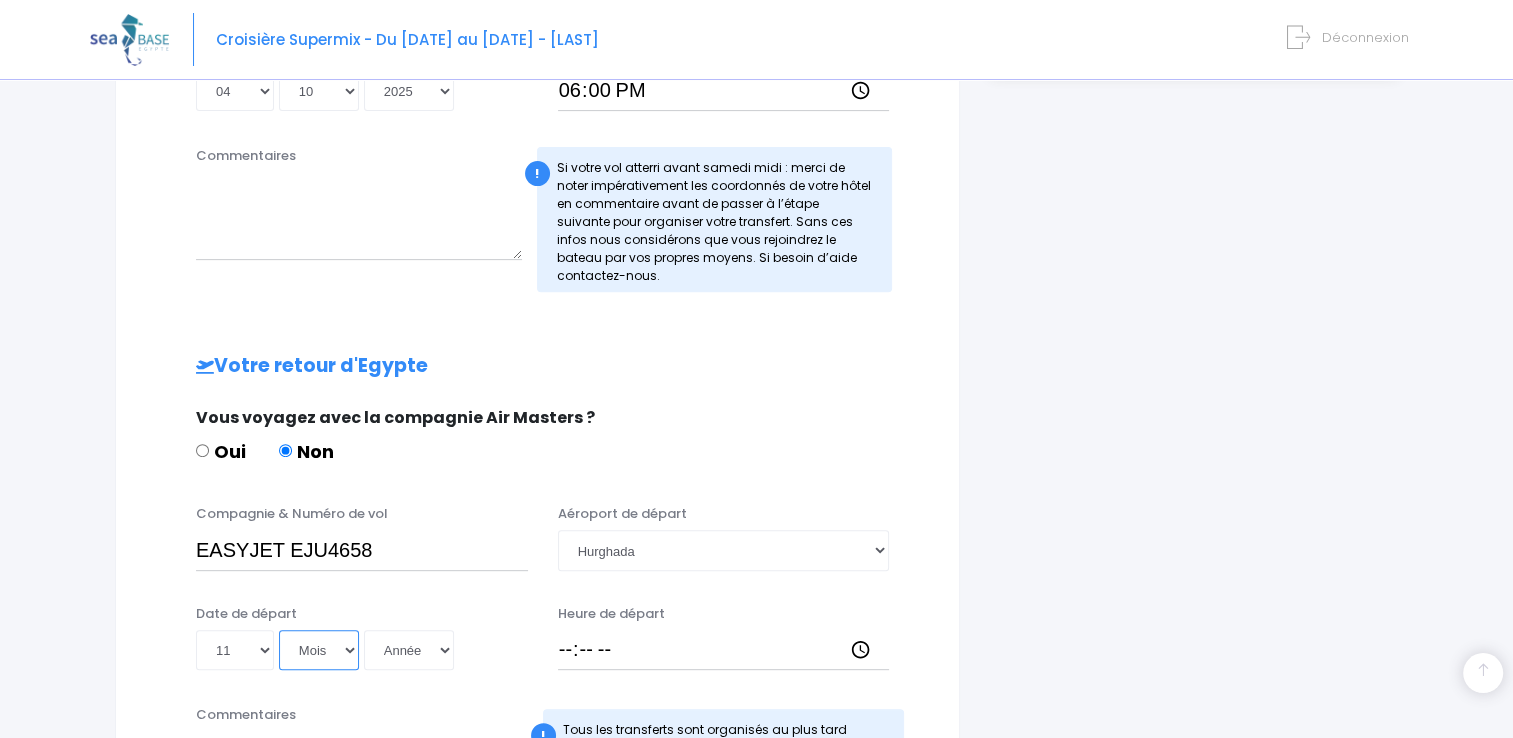 click on "Mois 01 02 03 04 05 06 07 08 09 10 11 12" at bounding box center [319, 650] 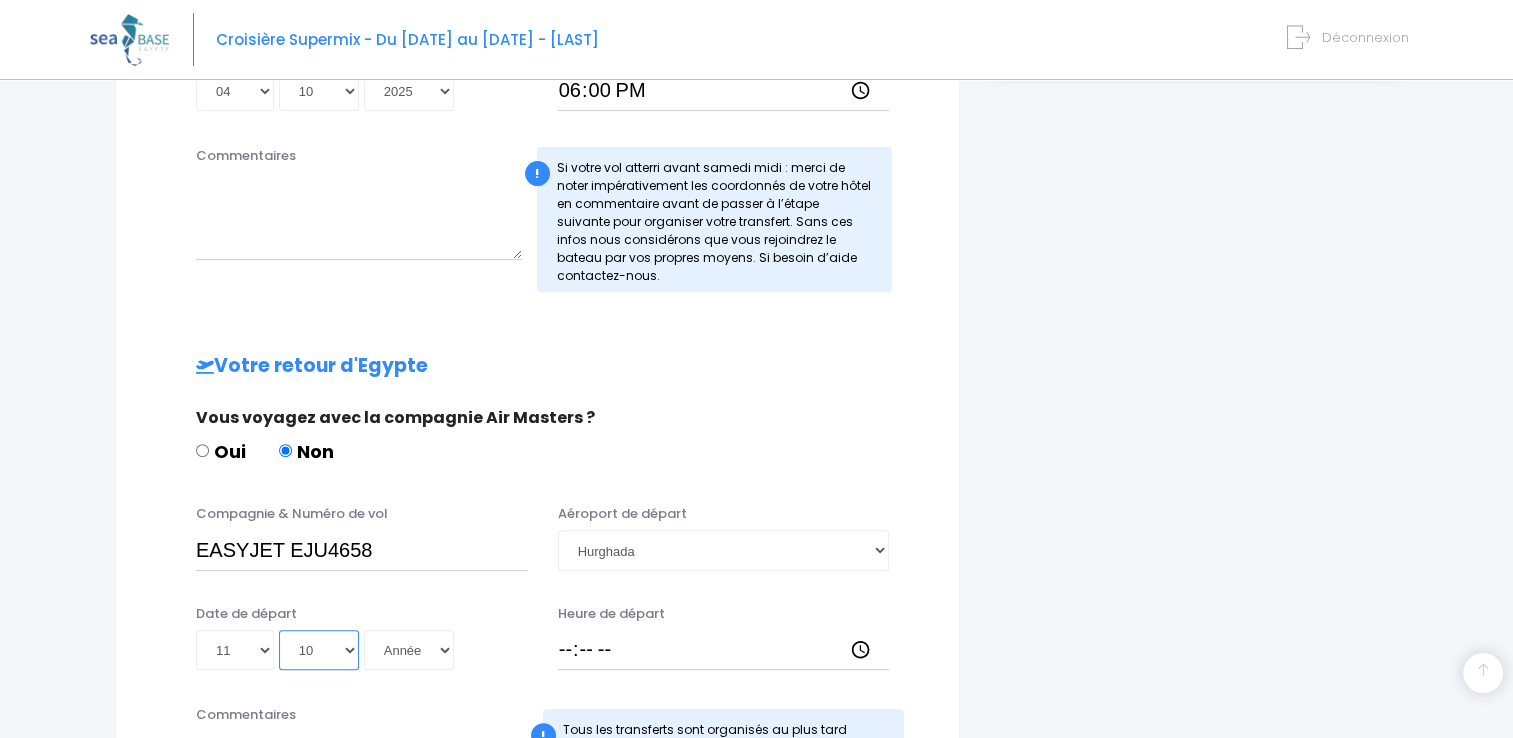 click on "Mois 01 02 03 04 05 06 07 08 09 10 11 12" at bounding box center (319, 650) 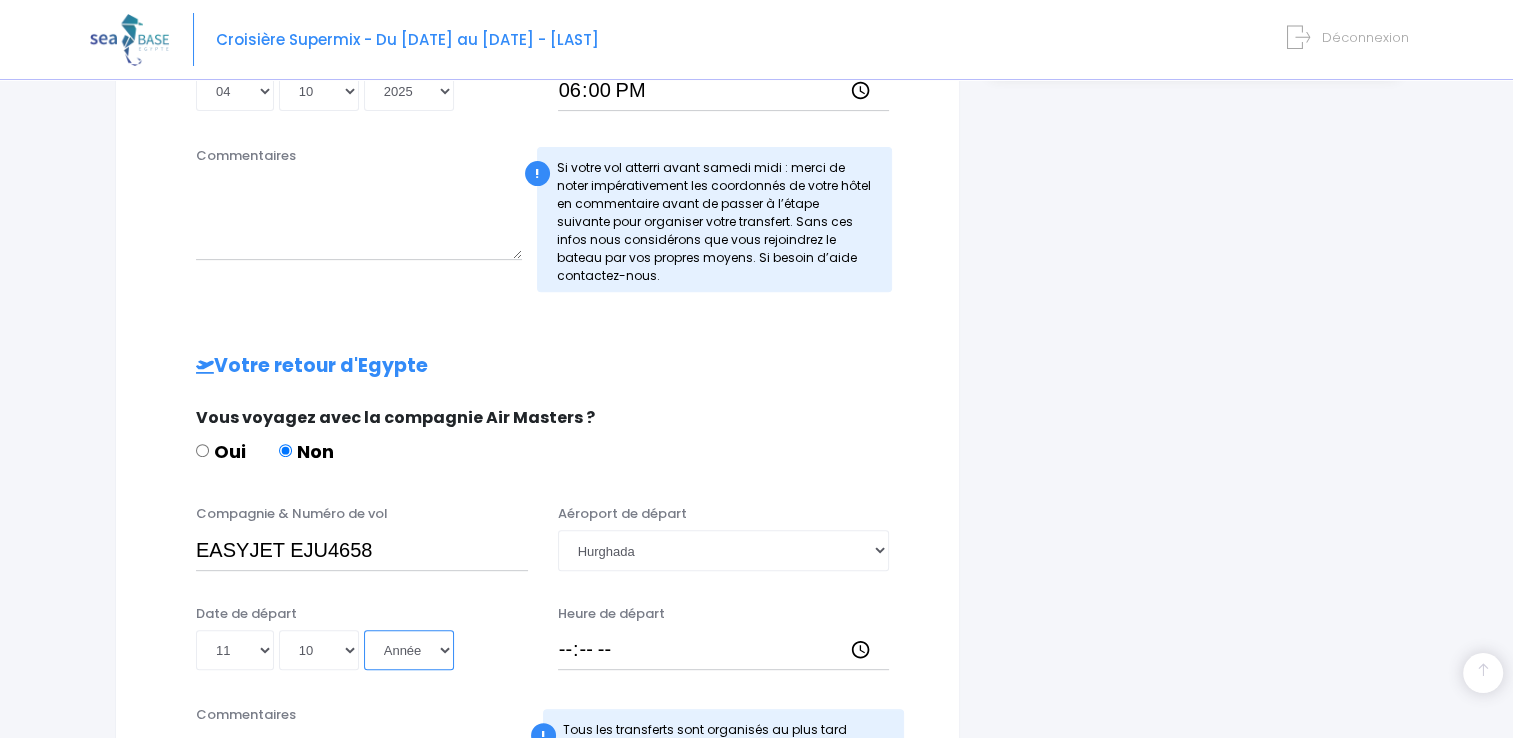 click on "Année 2045 2044 2043 2042 2041 2040 2039 2038 2037 2036 2035 2034 2033 2032 2031 2030 2029 2028 2027 2026 2025 2024 2023 2022 2021 2020 2019 2018 2017 2016 2015 2014 2013 2012 2011 2010 2009 2008 2007 2006 2005 2004 2003 2002 2001 2000 1999 1998 1997 1996 1995 1994 1993 1992 1991 1990 1989 1988 1987 1986 1985 1984 1983 1982 1981 1980 1979 1978 1977 1976 1975 1974 1973 1972 1971 1970 1969 1968 1967 1966 1965 1964 1963 1962 1961 1960 1959 1958 1957 1956 1955 1954 1953 1952 1951 1950 1949 1948 1947 1946 1945 1944 1943 1942 1941 1940 1939 1938 1937 1936 1935 1934 1933 1932 1931 1930 1929 1928 1927 1926 1925 1924 1923 1922 1921 1920 1919 1918 1917 1916 1915 1914 1913 1912 1911 1910 1909 1908 1907 1906 1905 1904 1903 1902 1901 1900" at bounding box center [409, 650] 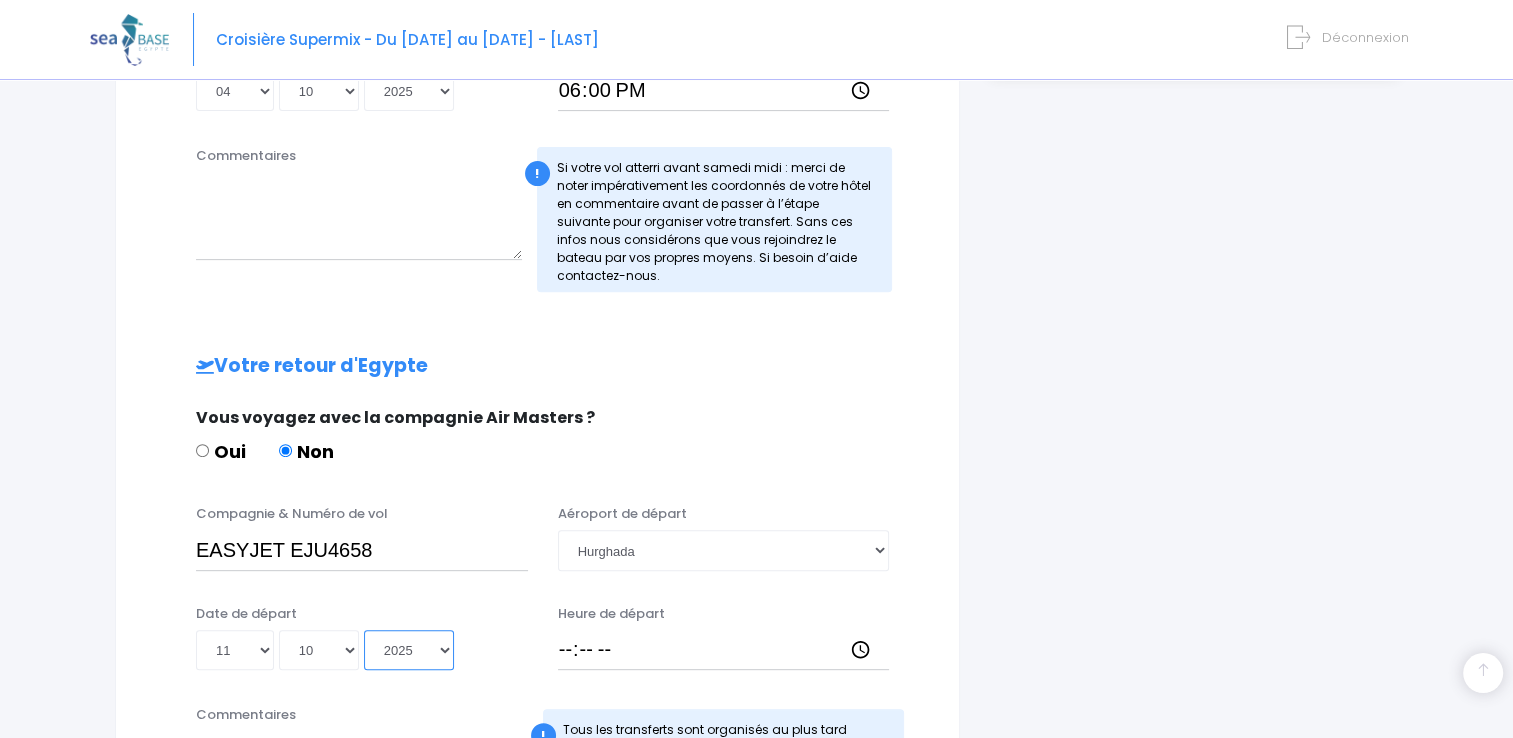 click on "Année 2045 2044 2043 2042 2041 2040 2039 2038 2037 2036 2035 2034 2033 2032 2031 2030 2029 2028 2027 2026 2025 2024 2023 2022 2021 2020 2019 2018 2017 2016 2015 2014 2013 2012 2011 2010 2009 2008 2007 2006 2005 2004 2003 2002 2001 2000 1999 1998 1997 1996 1995 1994 1993 1992 1991 1990 1989 1988 1987 1986 1985 1984 1983 1982 1981 1980 1979 1978 1977 1976 1975 1974 1973 1972 1971 1970 1969 1968 1967 1966 1965 1964 1963 1962 1961 1960 1959 1958 1957 1956 1955 1954 1953 1952 1951 1950 1949 1948 1947 1946 1945 1944 1943 1942 1941 1940 1939 1938 1937 1936 1935 1934 1933 1932 1931 1930 1929 1928 1927 1926 1925 1924 1923 1922 1921 1920 1919 1918 1917 1916 1915 1914 1913 1912 1911 1910 1909 1908 1907 1906 1905 1904 1903 1902 1901 1900" at bounding box center [409, 650] 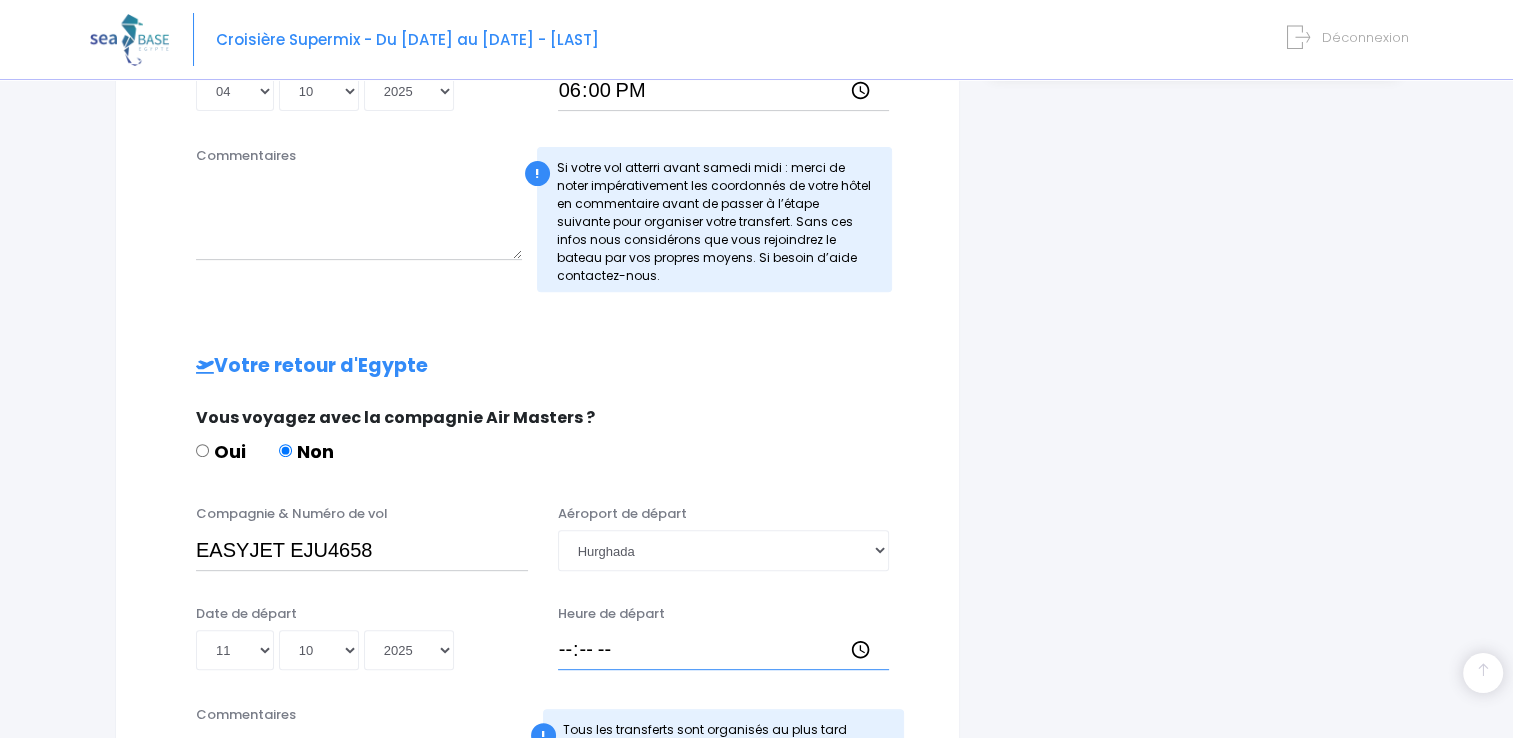 click on "Heure de départ" at bounding box center [724, 650] 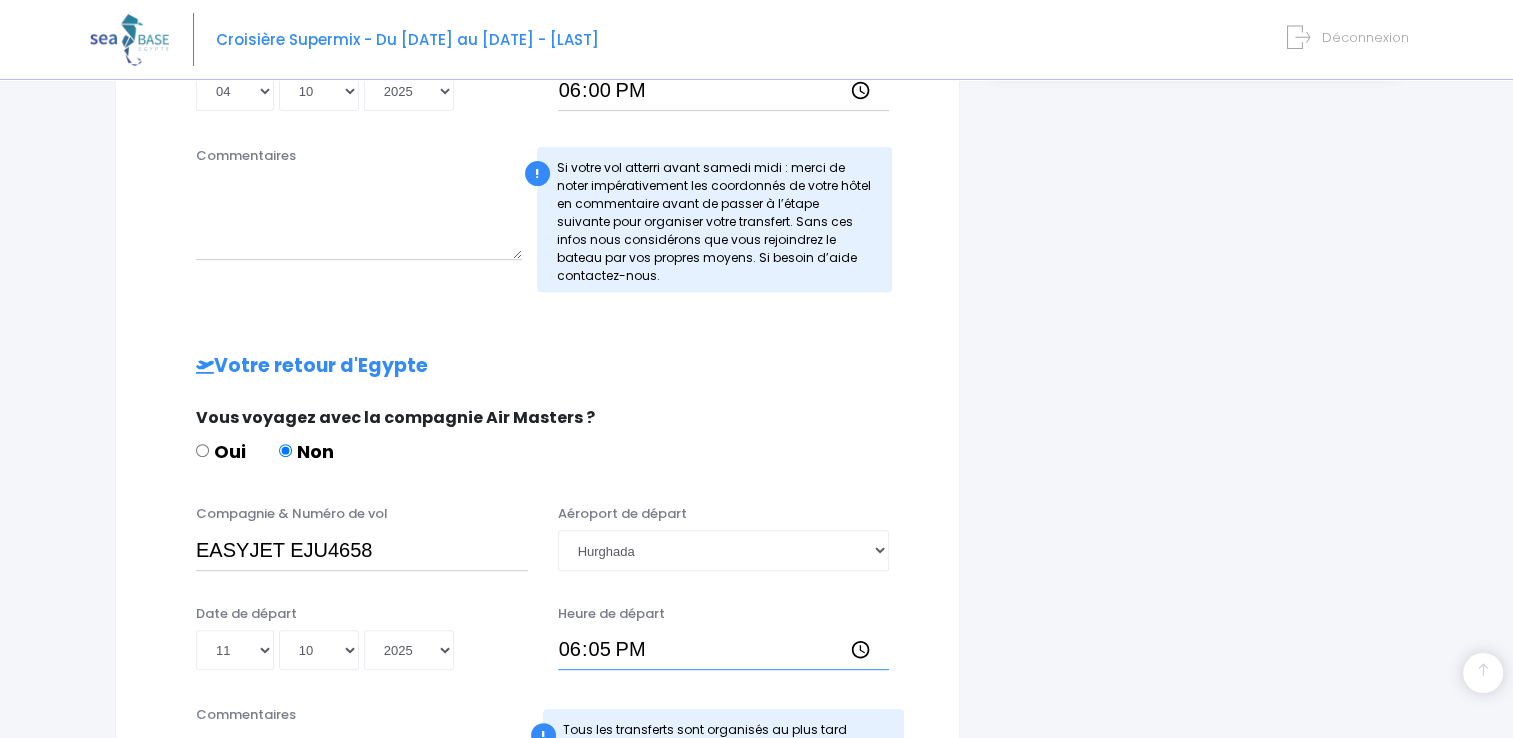 type on "18:50" 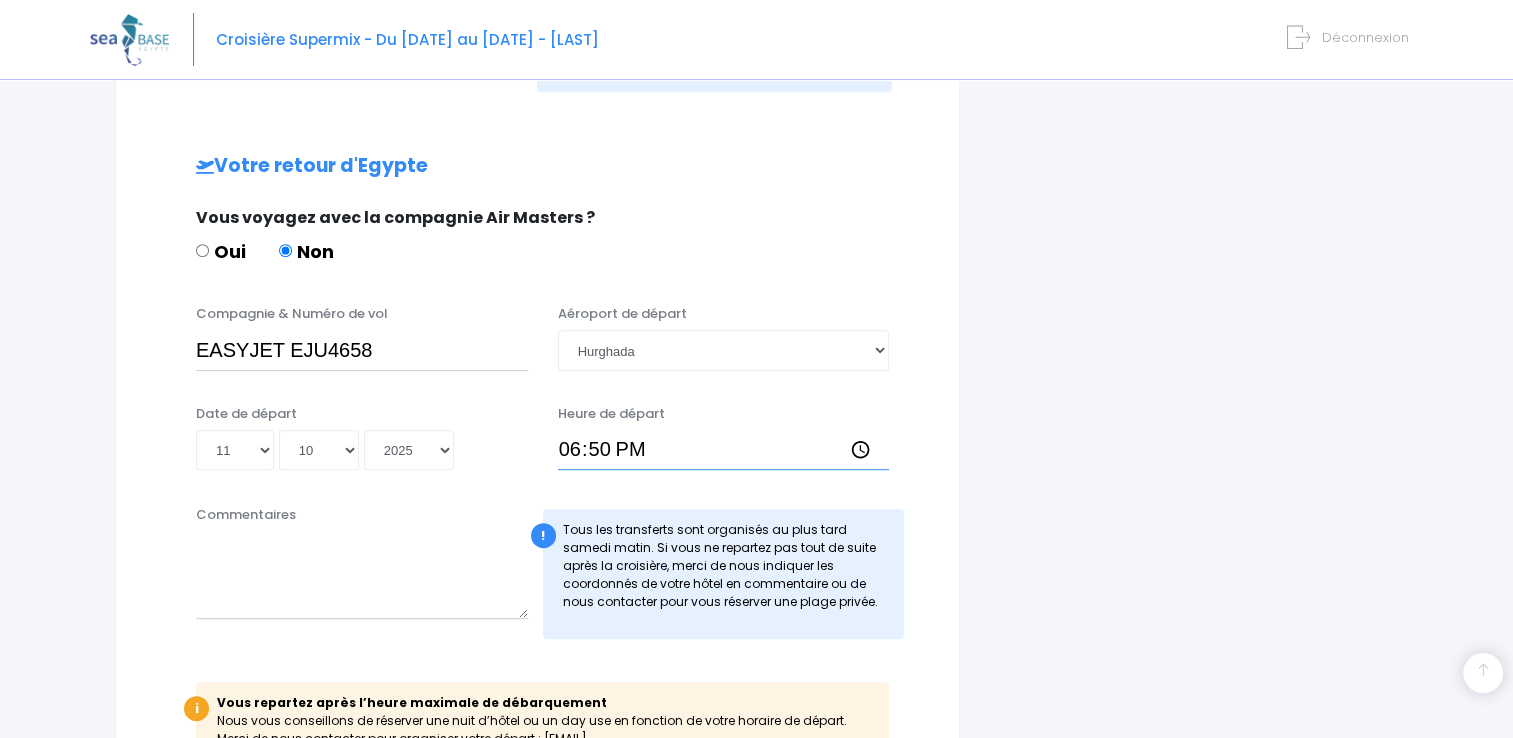 scroll, scrollTop: 1100, scrollLeft: 0, axis: vertical 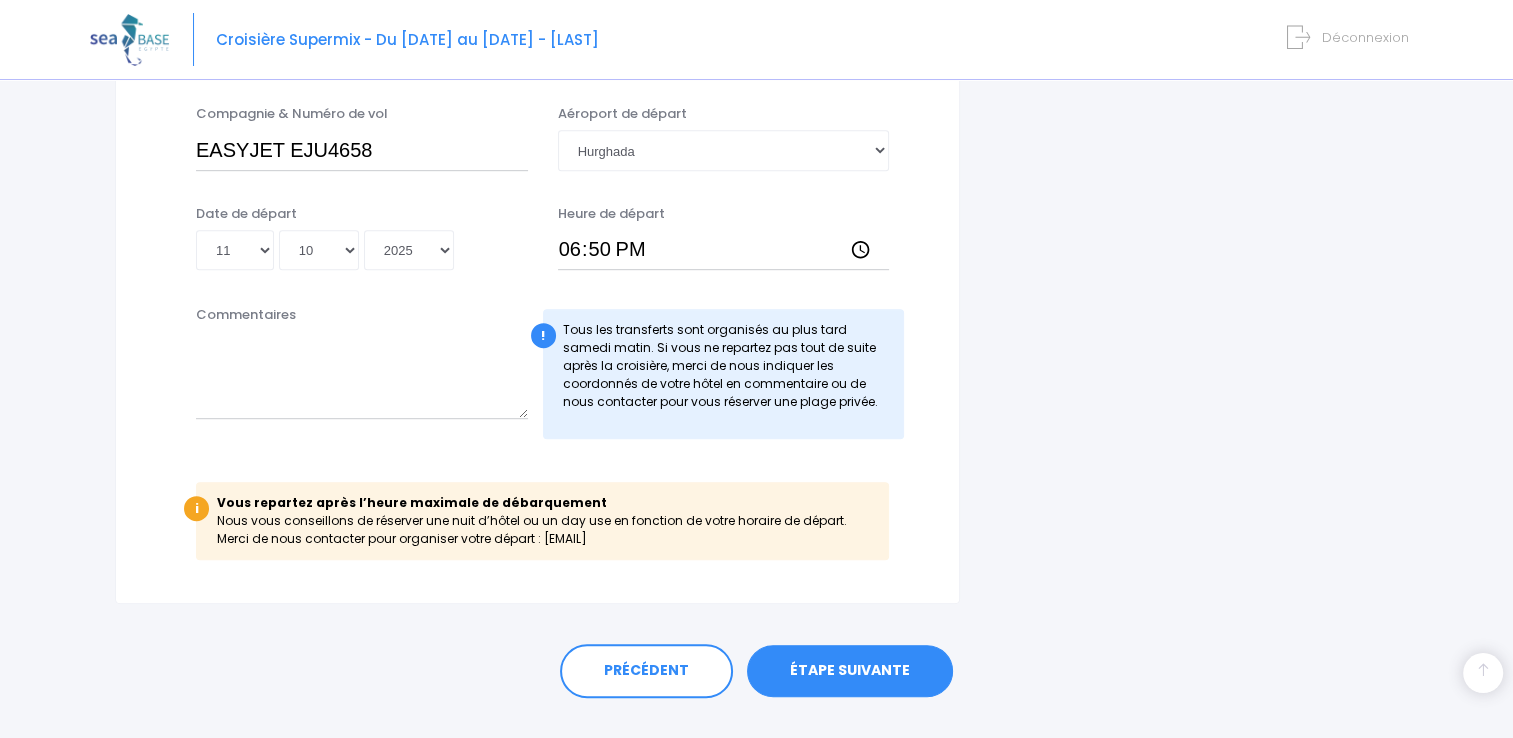 click on "ÉTAPE SUIVANTE" at bounding box center (850, 671) 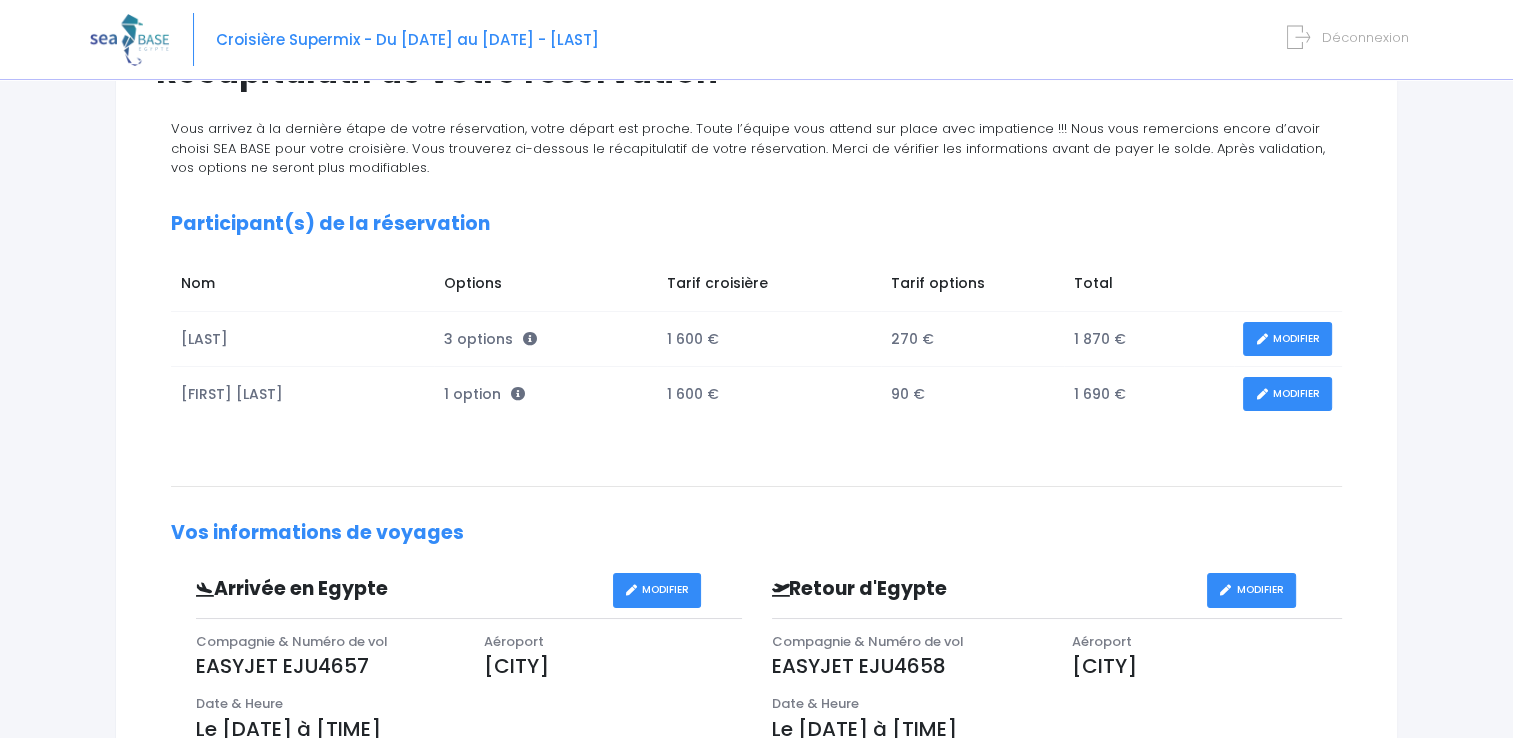 scroll, scrollTop: 300, scrollLeft: 0, axis: vertical 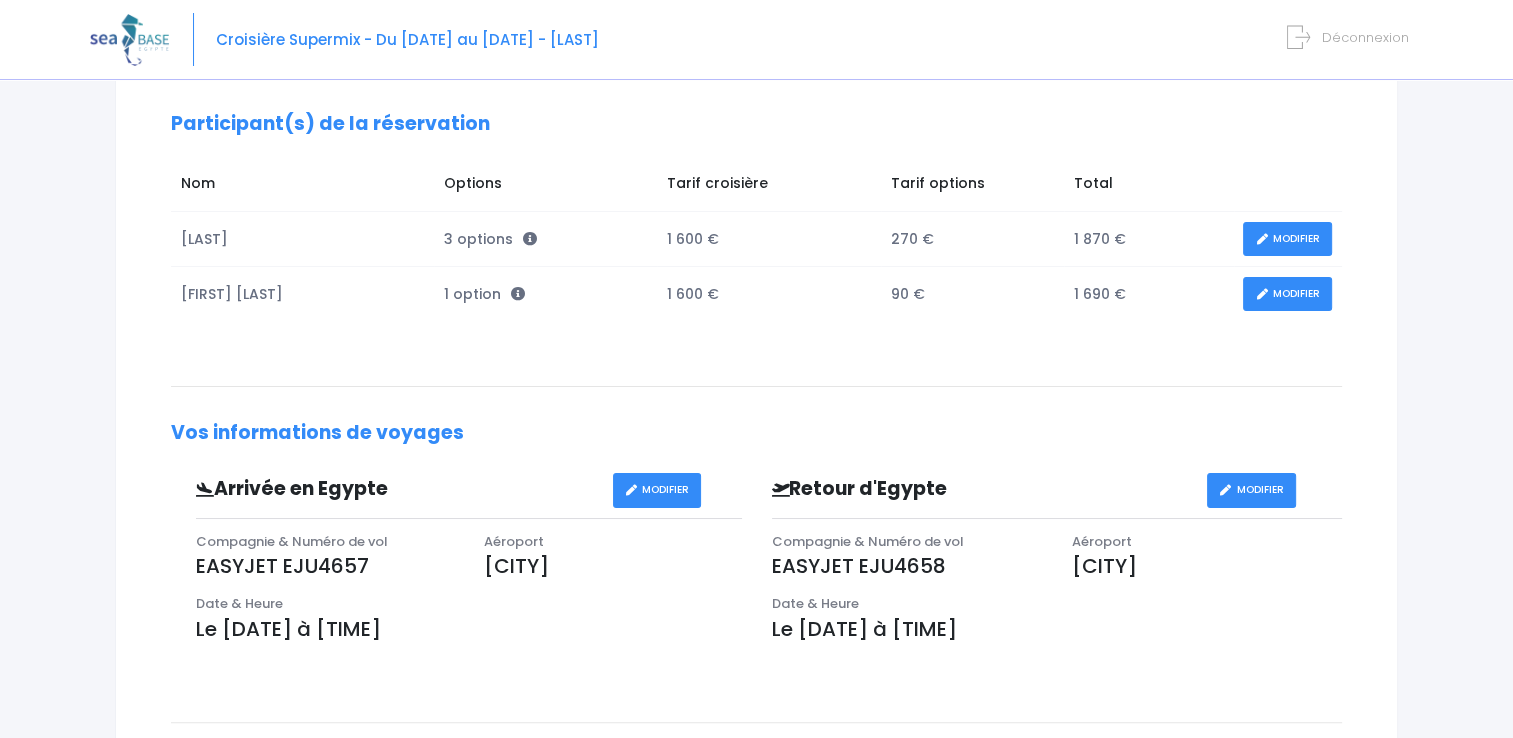 click on "MODIFIER" at bounding box center [1251, 490] 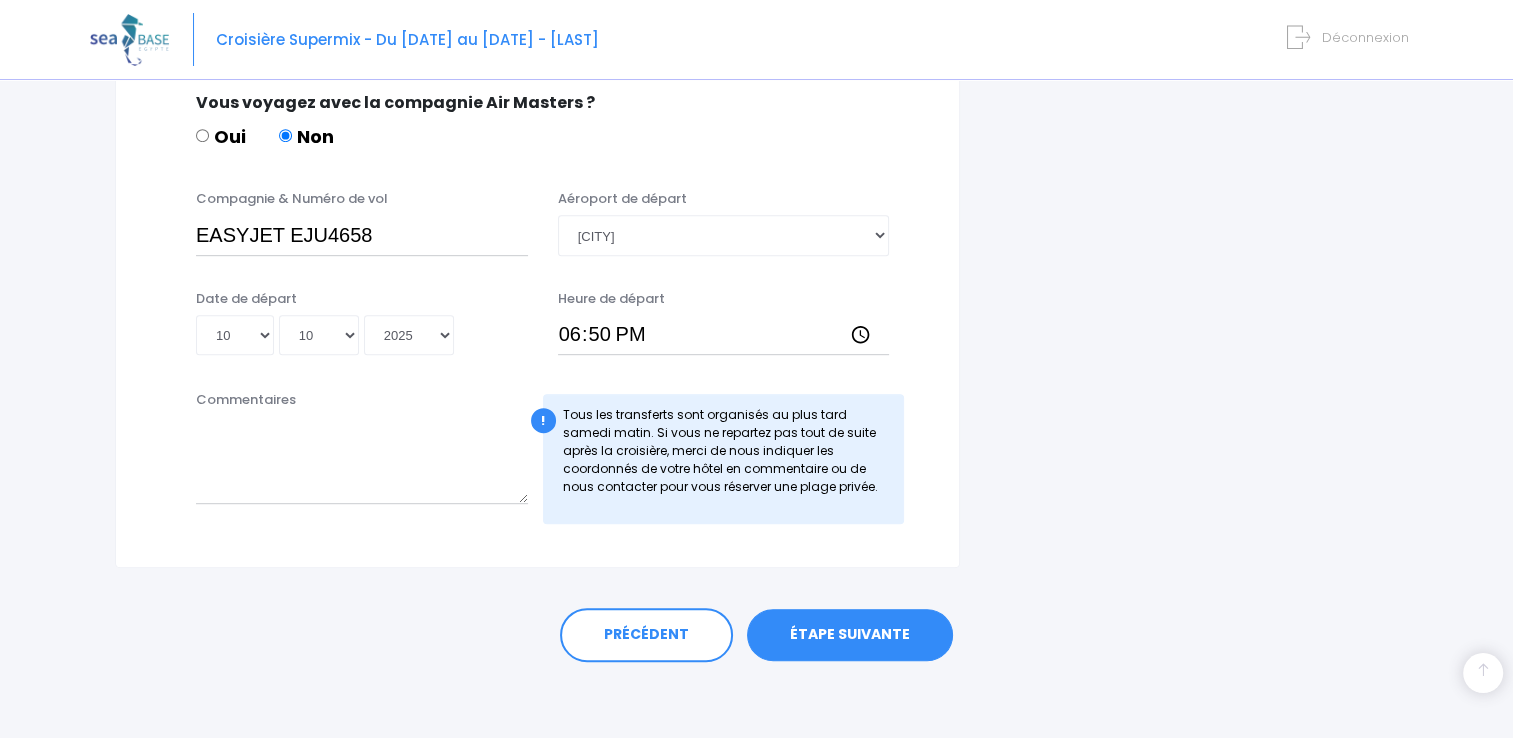 scroll, scrollTop: 1016, scrollLeft: 0, axis: vertical 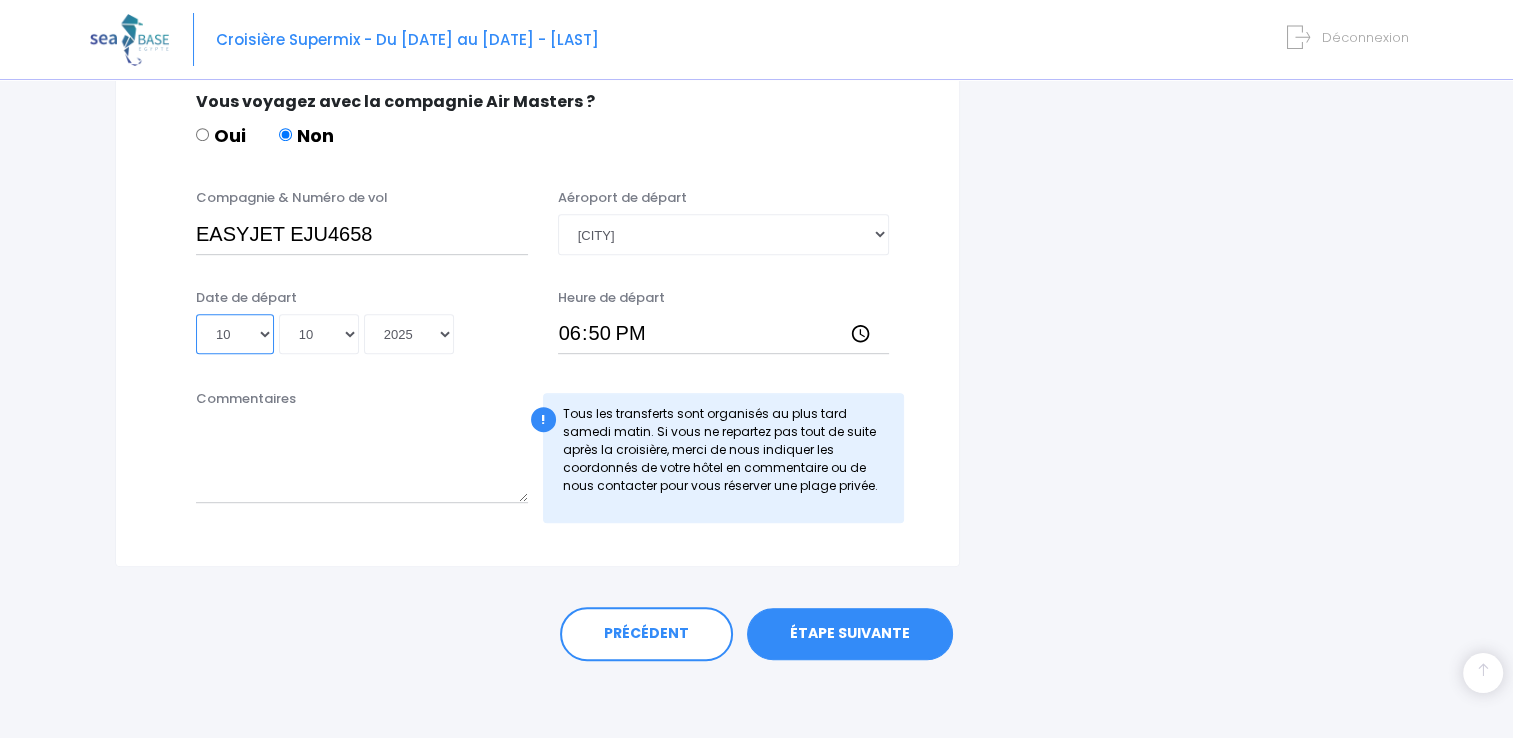 click on "Jour 01 02 03 04 05 06 07 08 09 10 11 12 13 14 15 16 17 18 19 20 21 22 23 24 25 26 27 28 29 30 31" at bounding box center (235, 334) 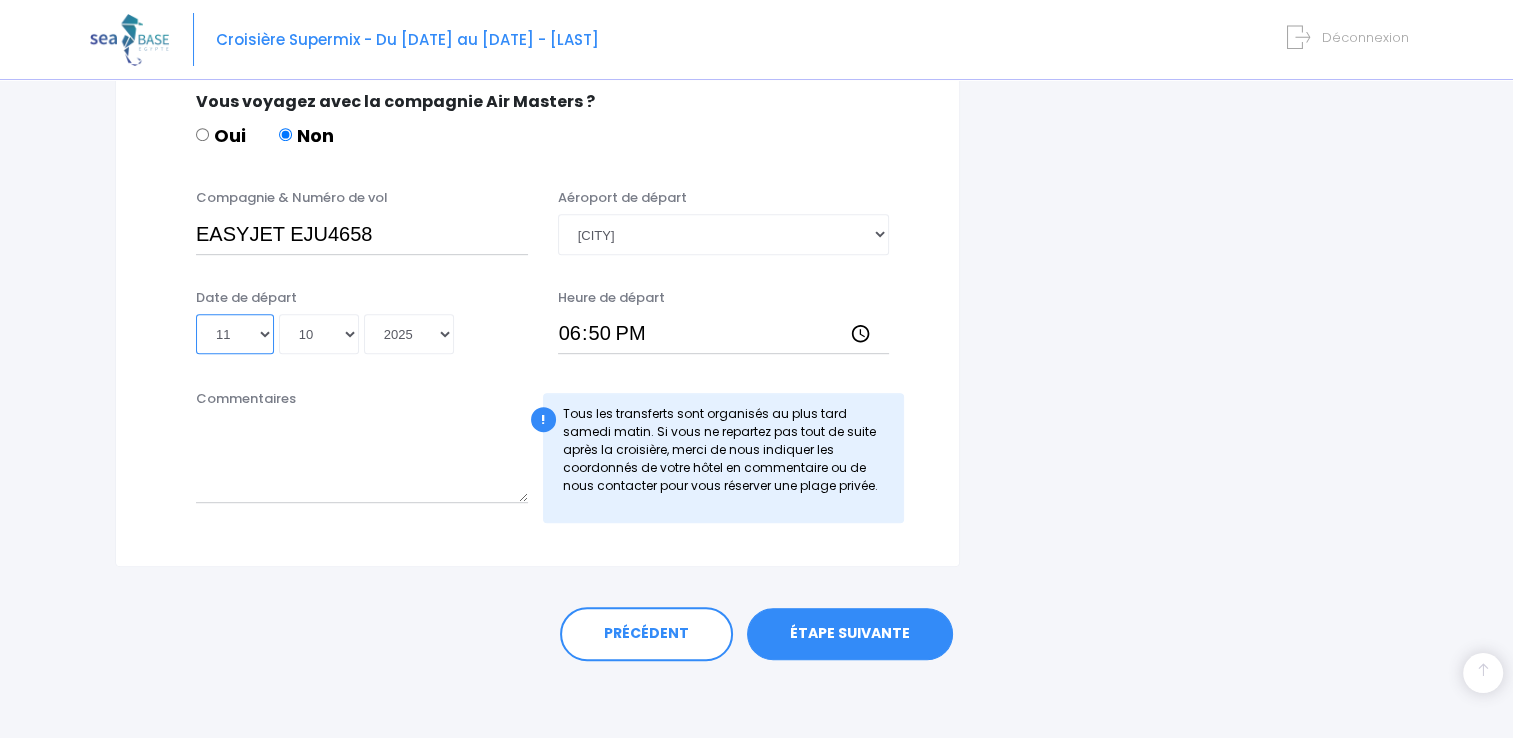 click on "Jour 01 02 03 04 05 06 07 08 09 10 11 12 13 14 15 16 17 18 19 20 21 22 23 24 25 26 27 28 29 30 31" at bounding box center (235, 334) 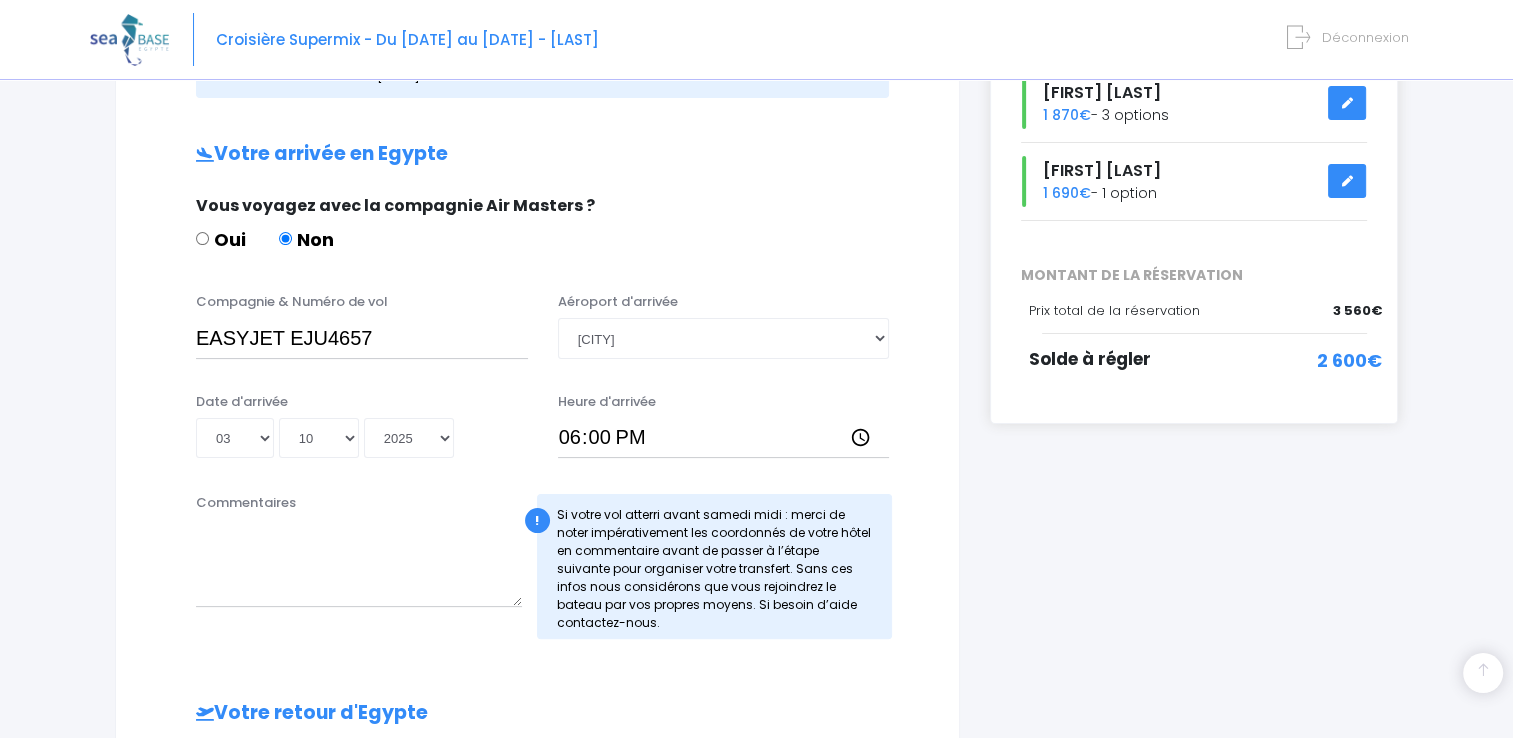 scroll, scrollTop: 316, scrollLeft: 0, axis: vertical 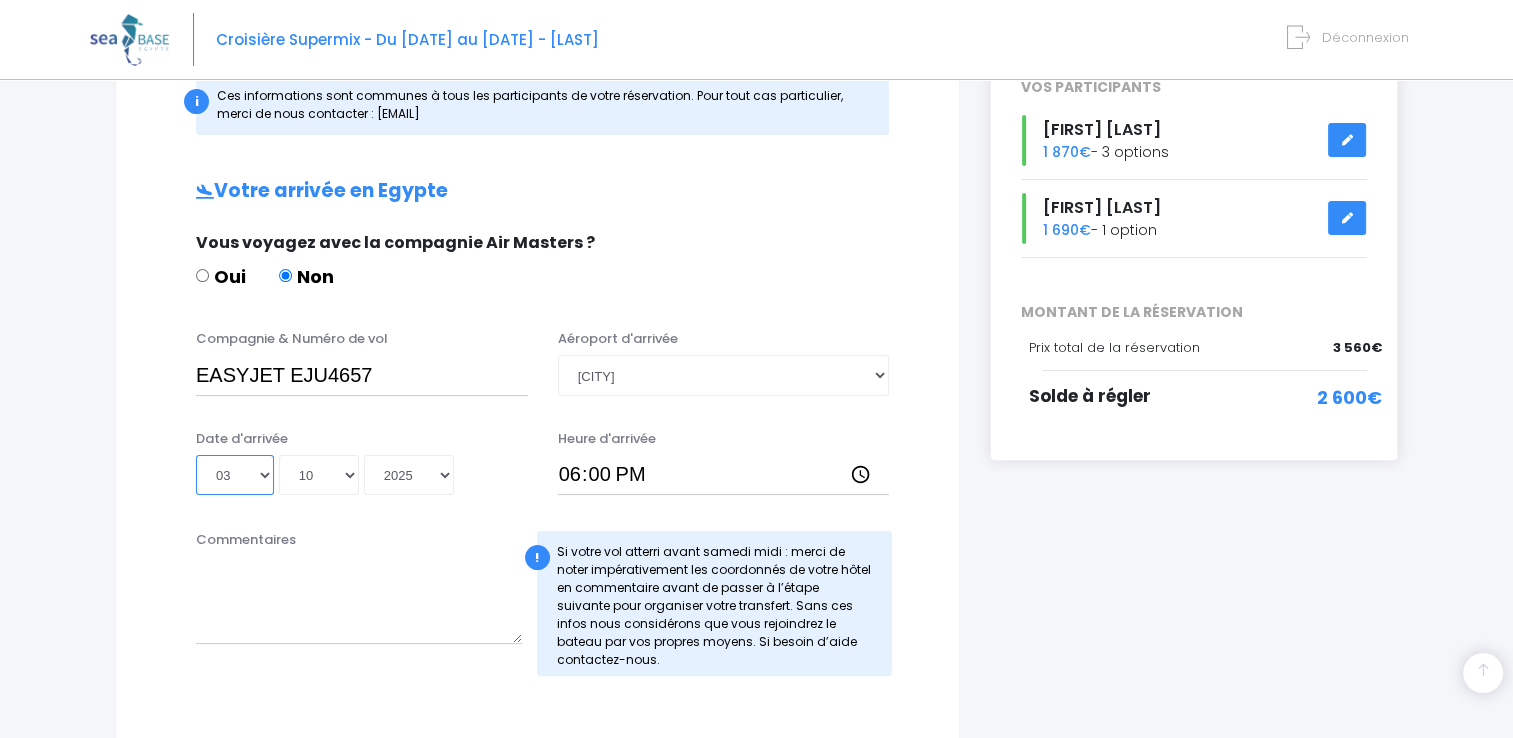 click on "Jour 01 02 03 04 05 06 07 08 09 10 11 12 13 14 15 16 17 18 19 20 21 22 23 24 25 26 27 28 29 30 31" at bounding box center (235, 475) 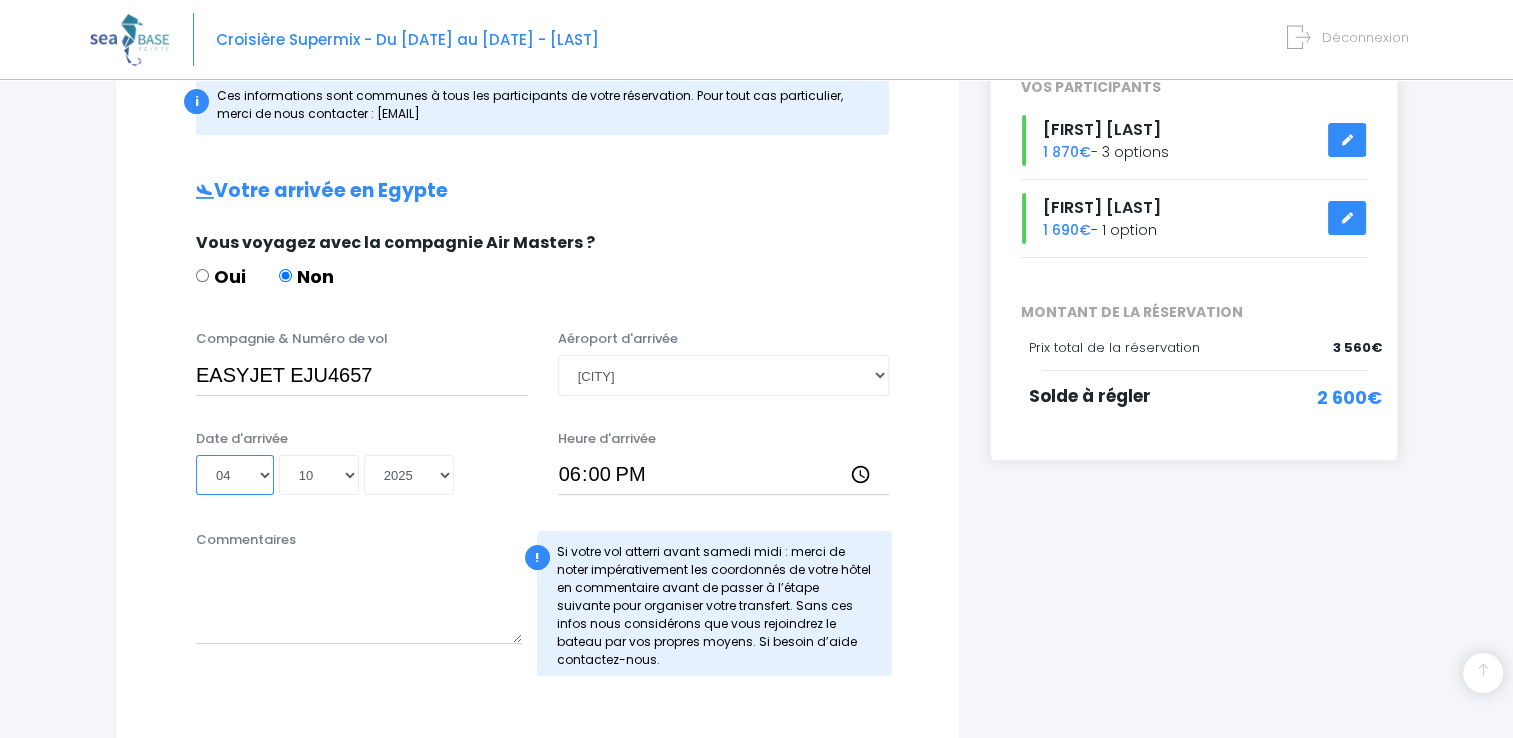 click on "Jour 01 02 03 04 05 06 07 08 09 10 11 12 13 14 15 16 17 18 19 20 21 22 23 24 25 26 27 28 29 30 31" at bounding box center [235, 475] 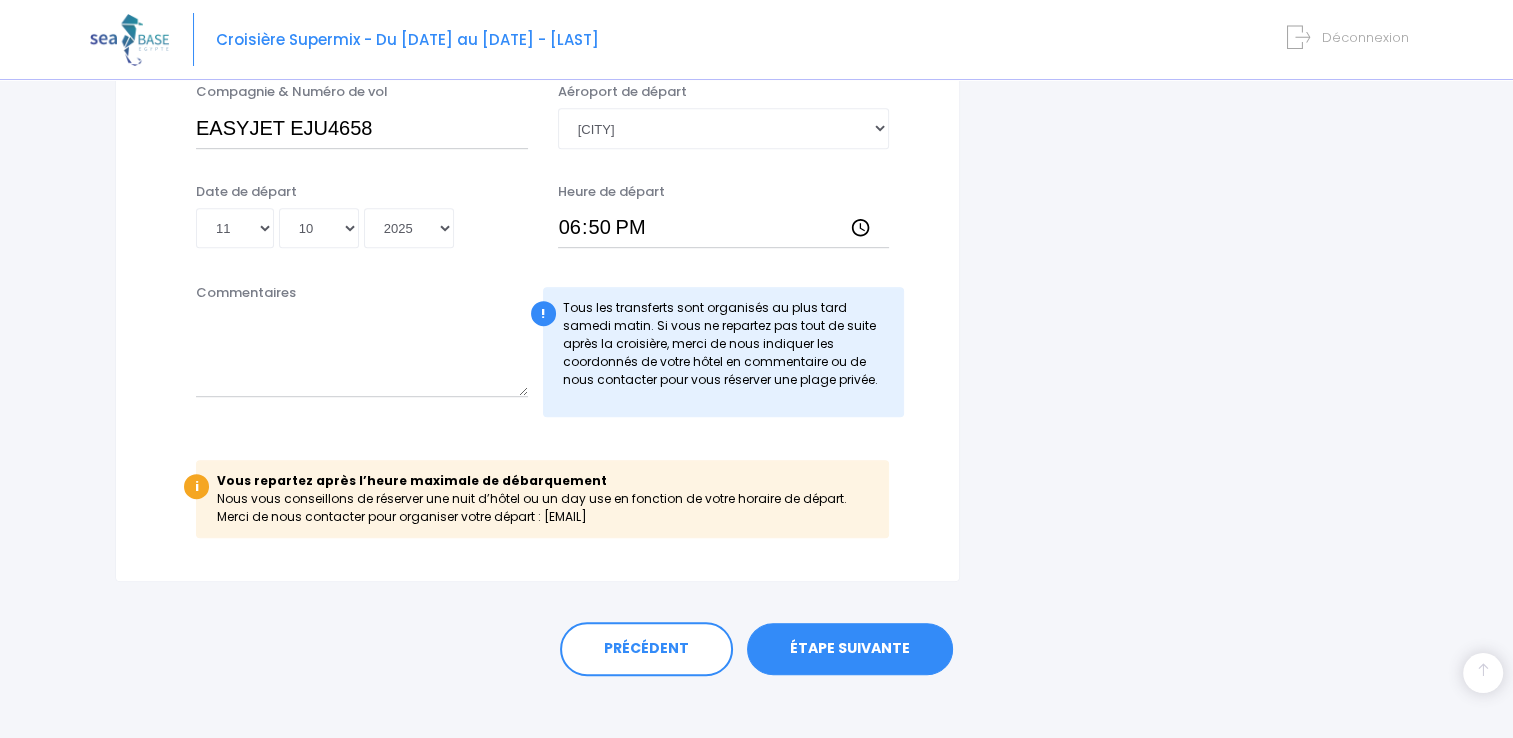 scroll, scrollTop: 1137, scrollLeft: 0, axis: vertical 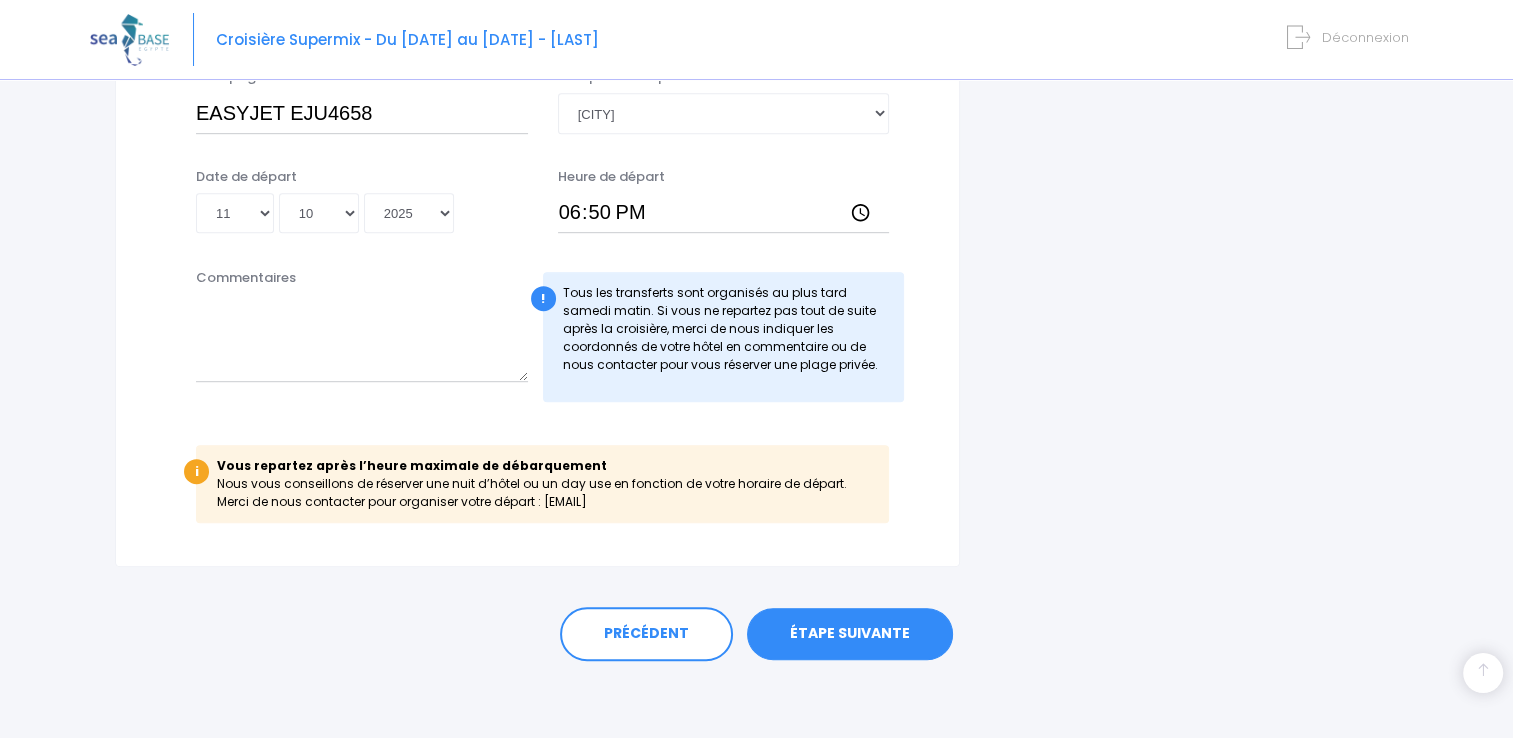 click on "ÉTAPE SUIVANTE" at bounding box center (850, 634) 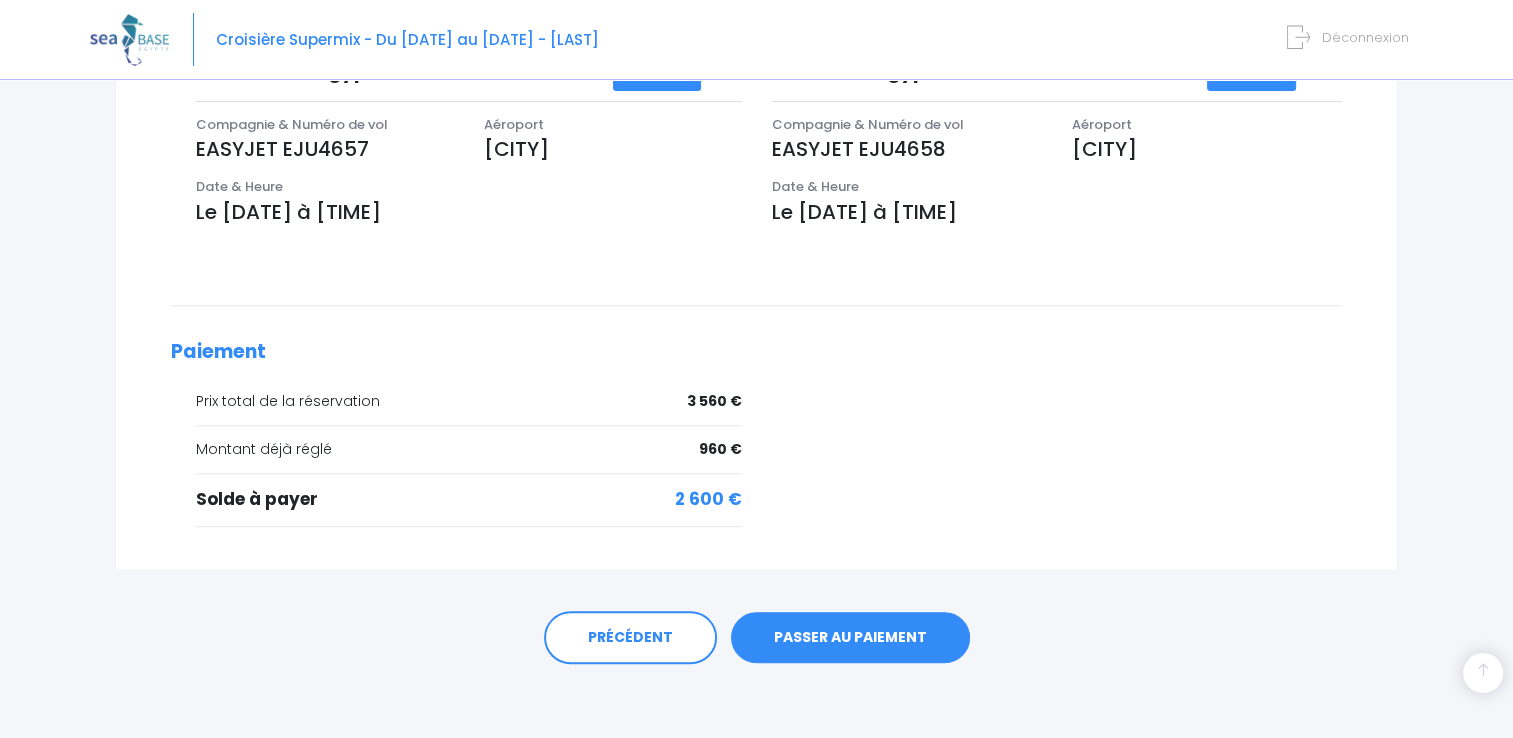 scroll, scrollTop: 719, scrollLeft: 0, axis: vertical 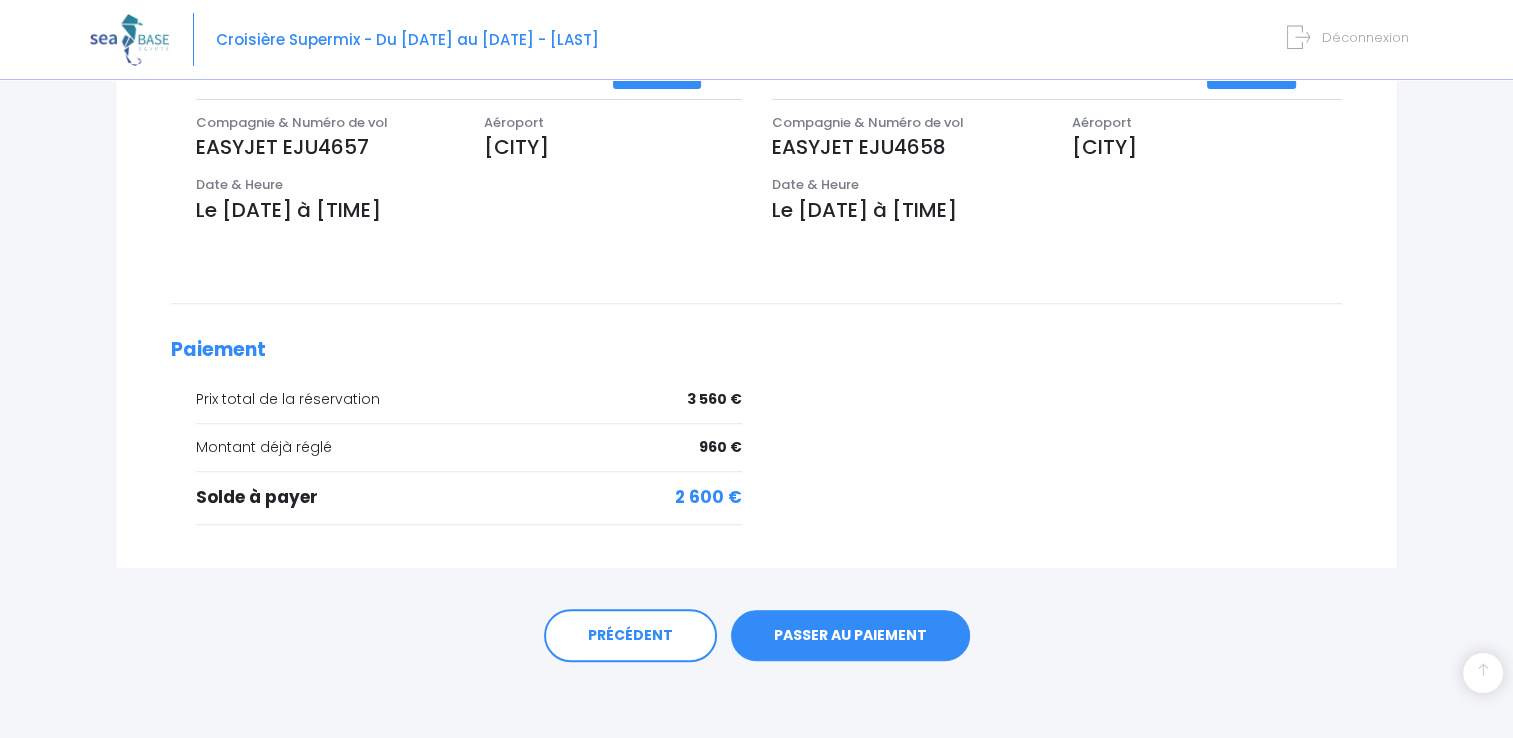 click on "PASSER AU PAIEMENT" at bounding box center (850, 636) 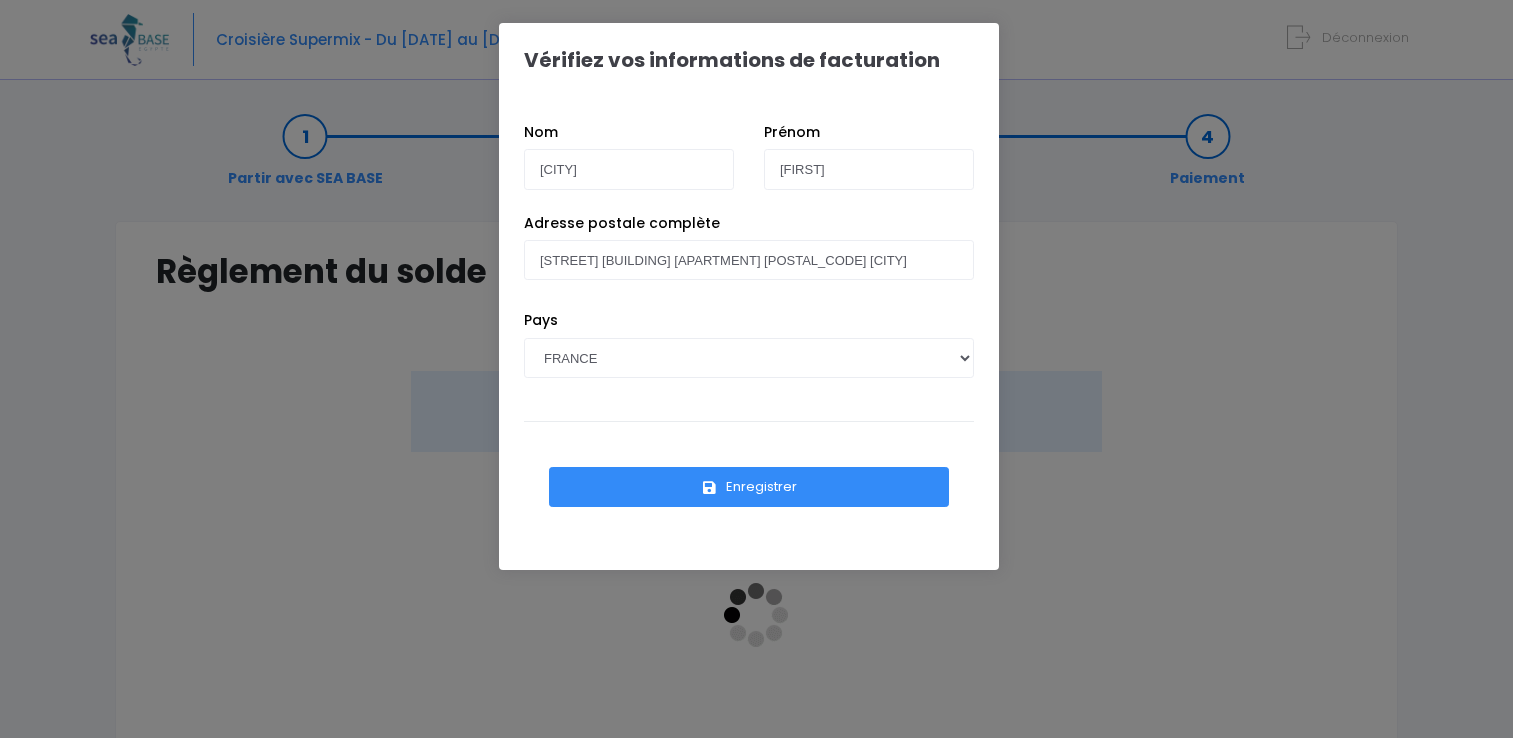 scroll, scrollTop: 0, scrollLeft: 0, axis: both 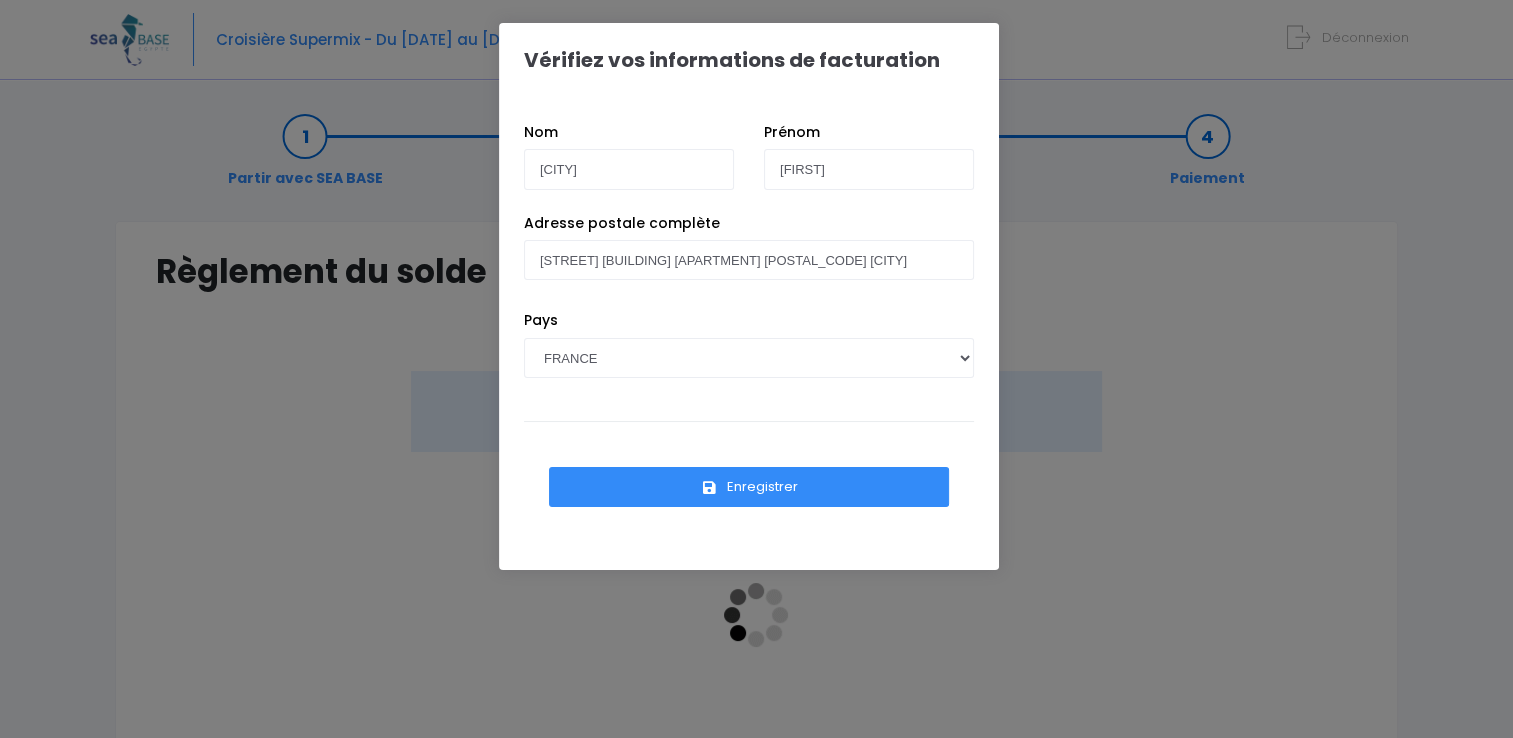 click on "Enregistrer" at bounding box center (749, 487) 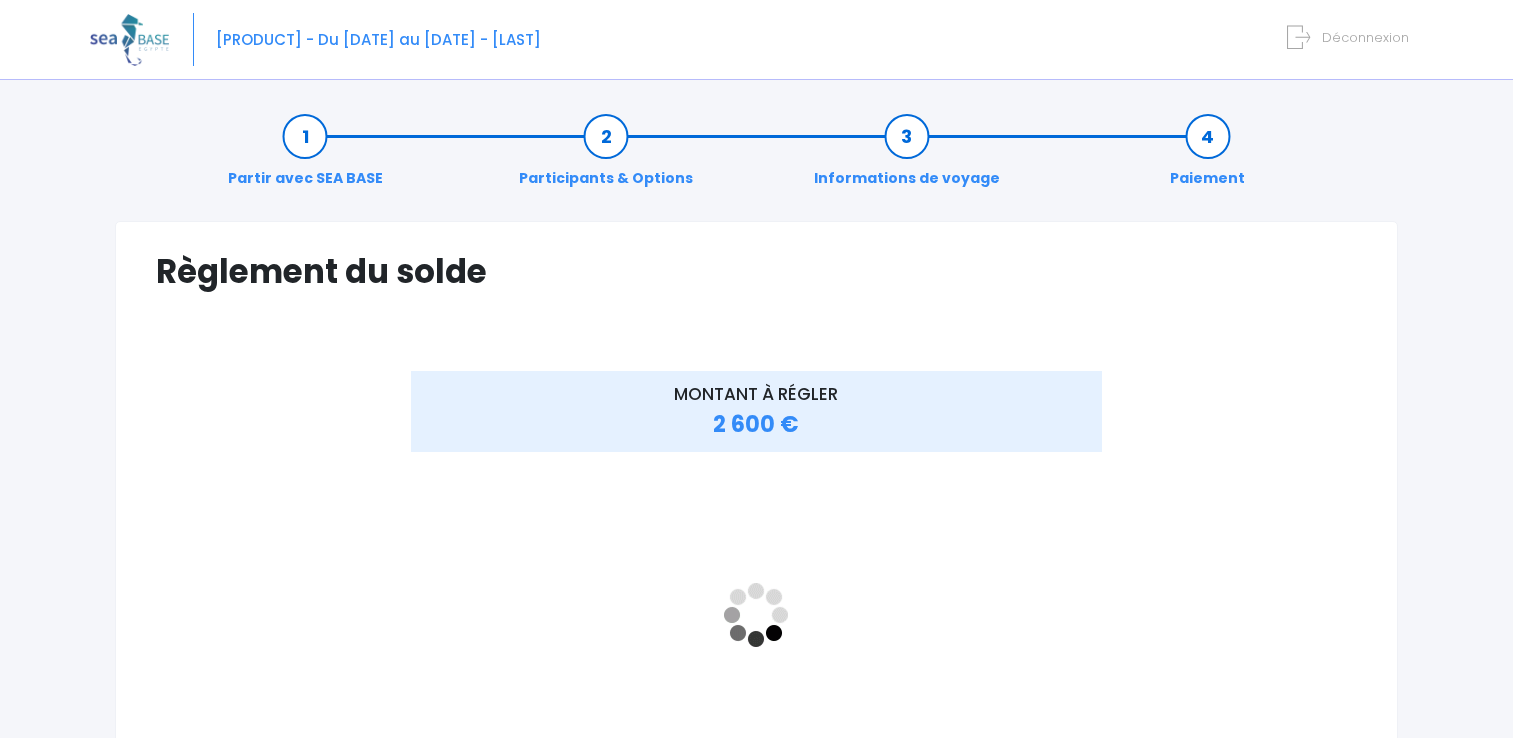 scroll, scrollTop: 0, scrollLeft: 0, axis: both 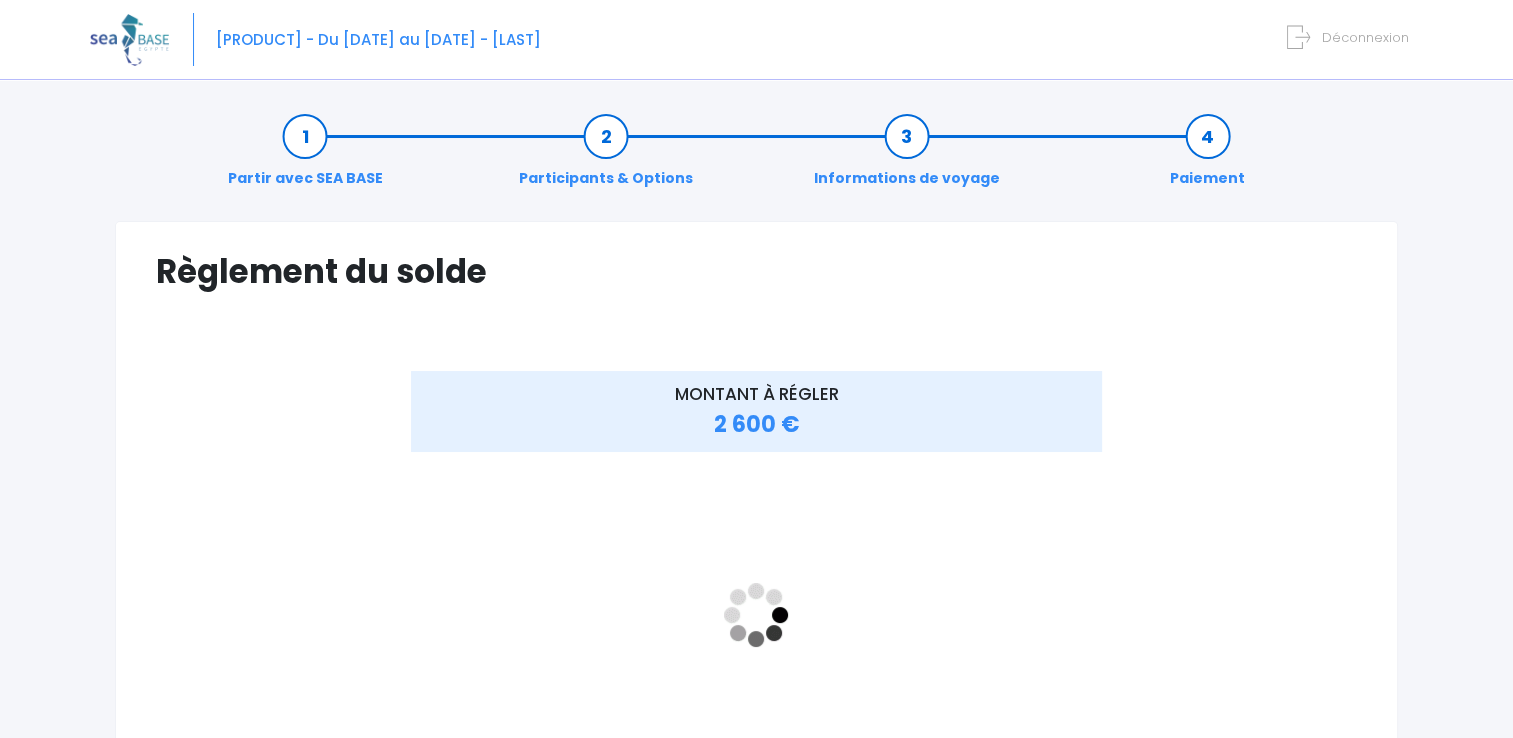 click on "Paiement" at bounding box center [1207, 157] 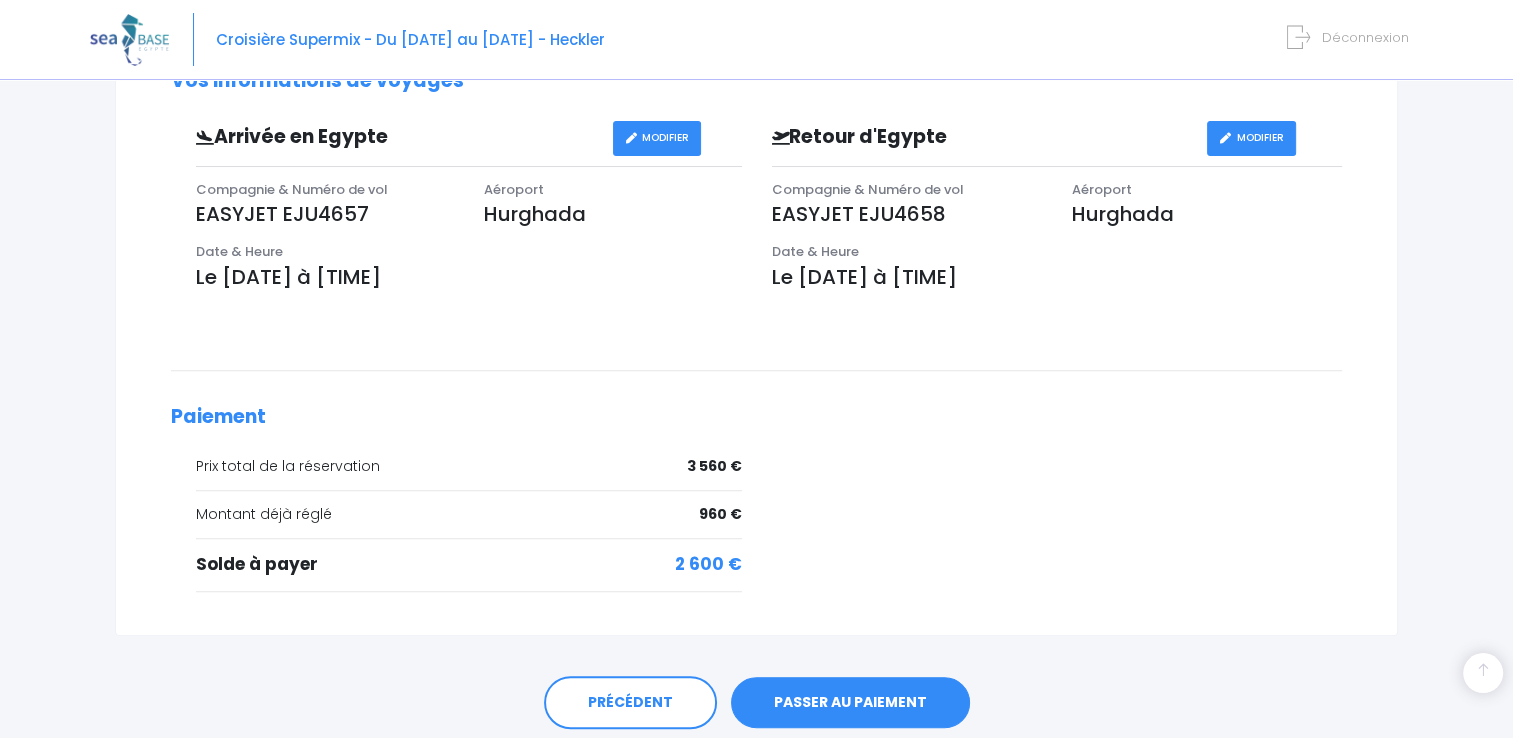 scroll, scrollTop: 719, scrollLeft: 0, axis: vertical 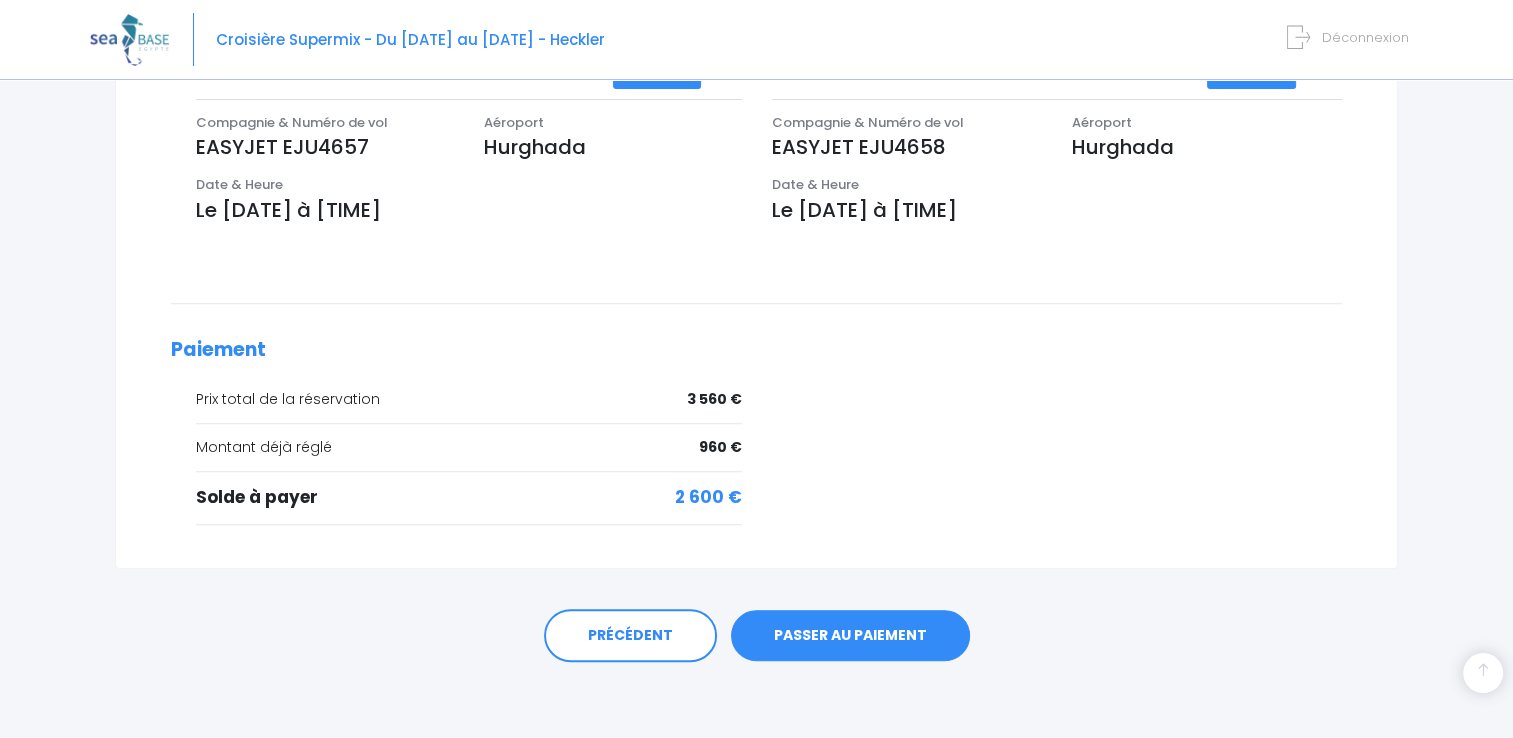 click on "PASSER AU PAIEMENT" at bounding box center [850, 636] 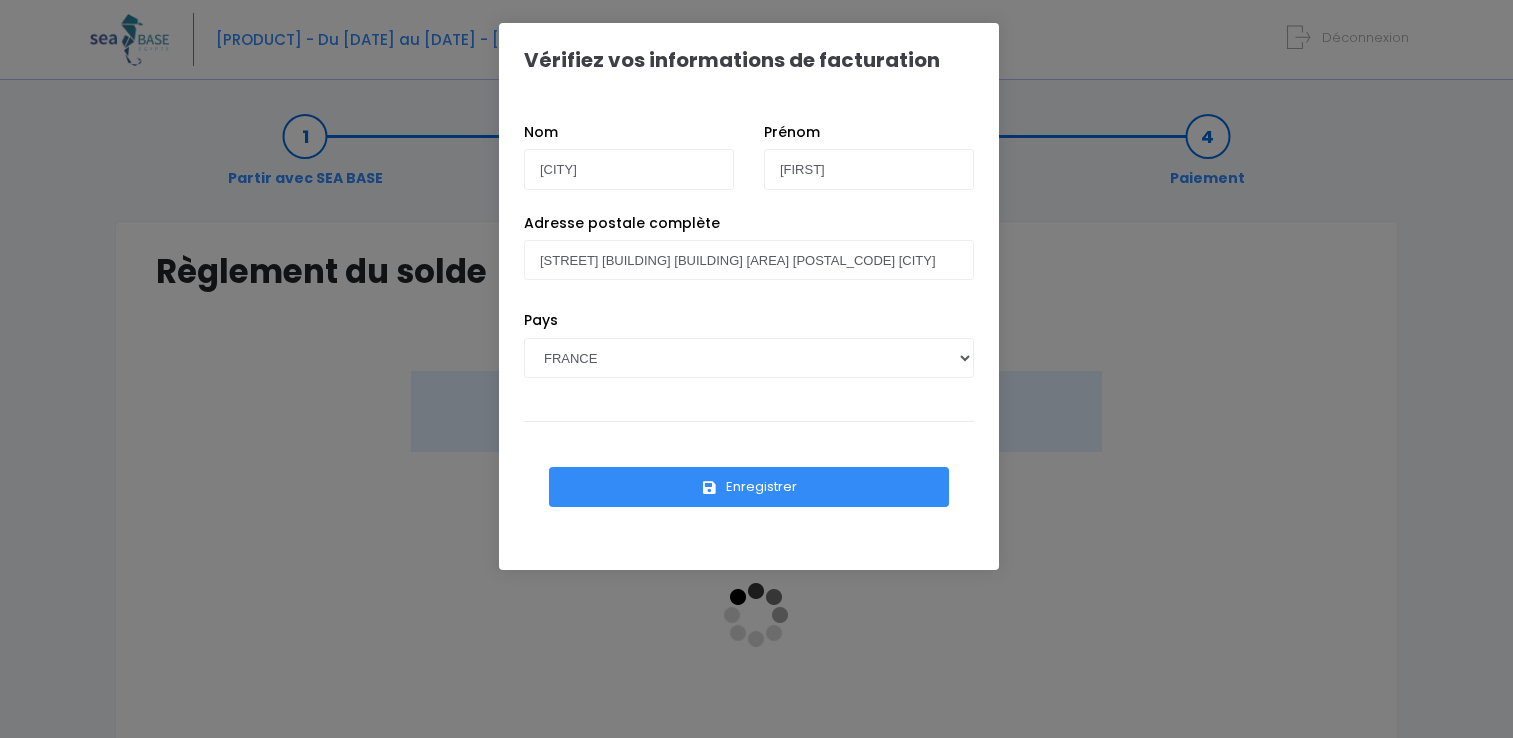 scroll, scrollTop: 0, scrollLeft: 0, axis: both 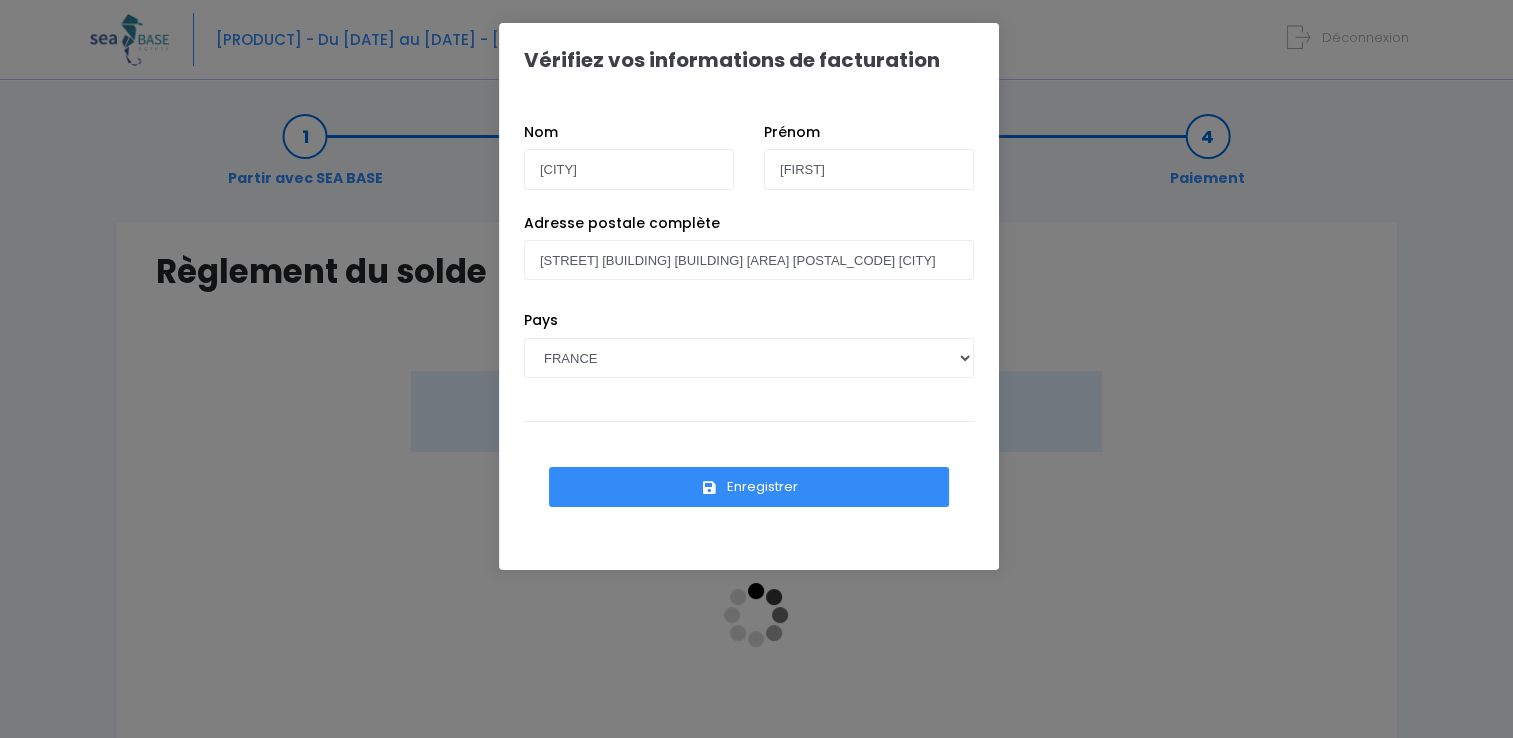 click on "Enregistrer" at bounding box center [749, 487] 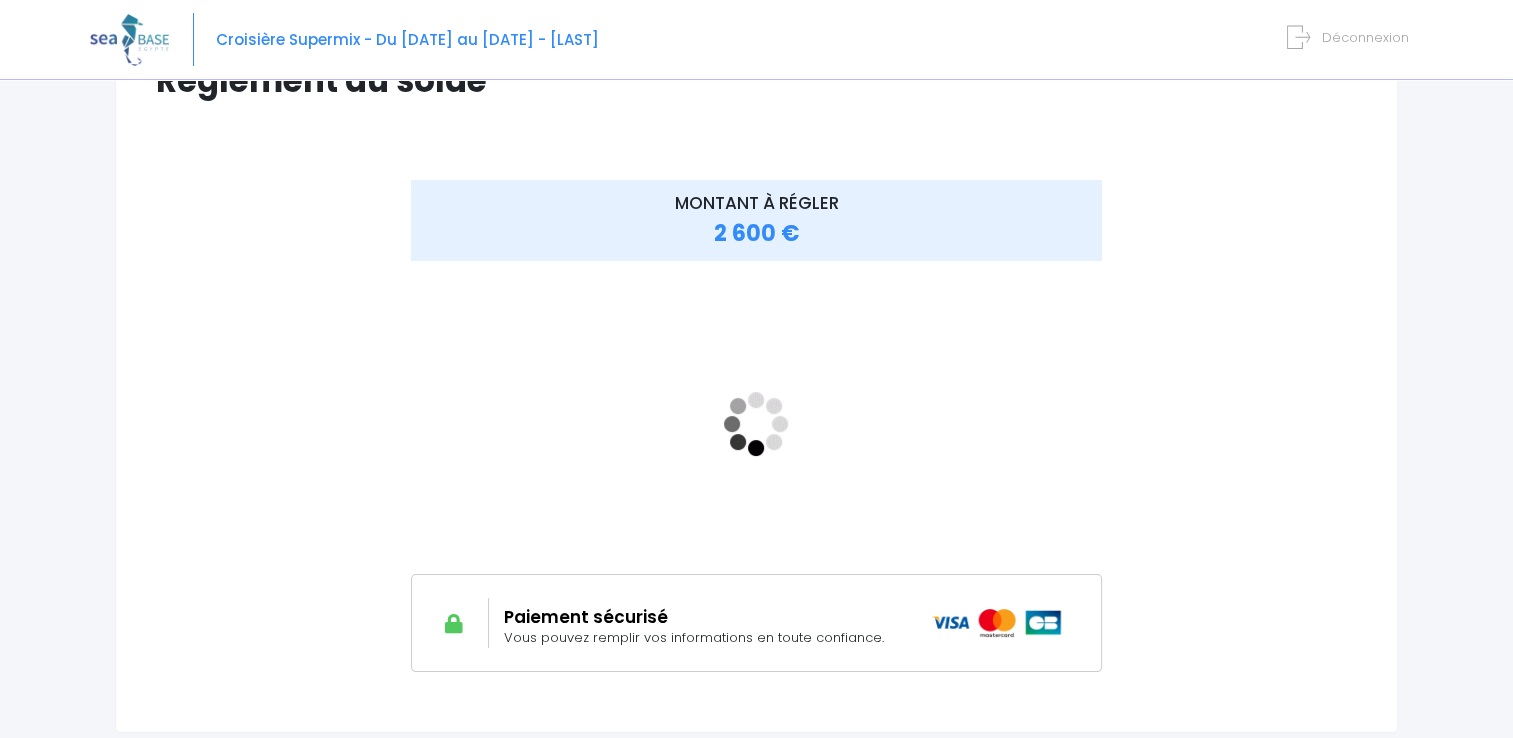 scroll, scrollTop: 357, scrollLeft: 0, axis: vertical 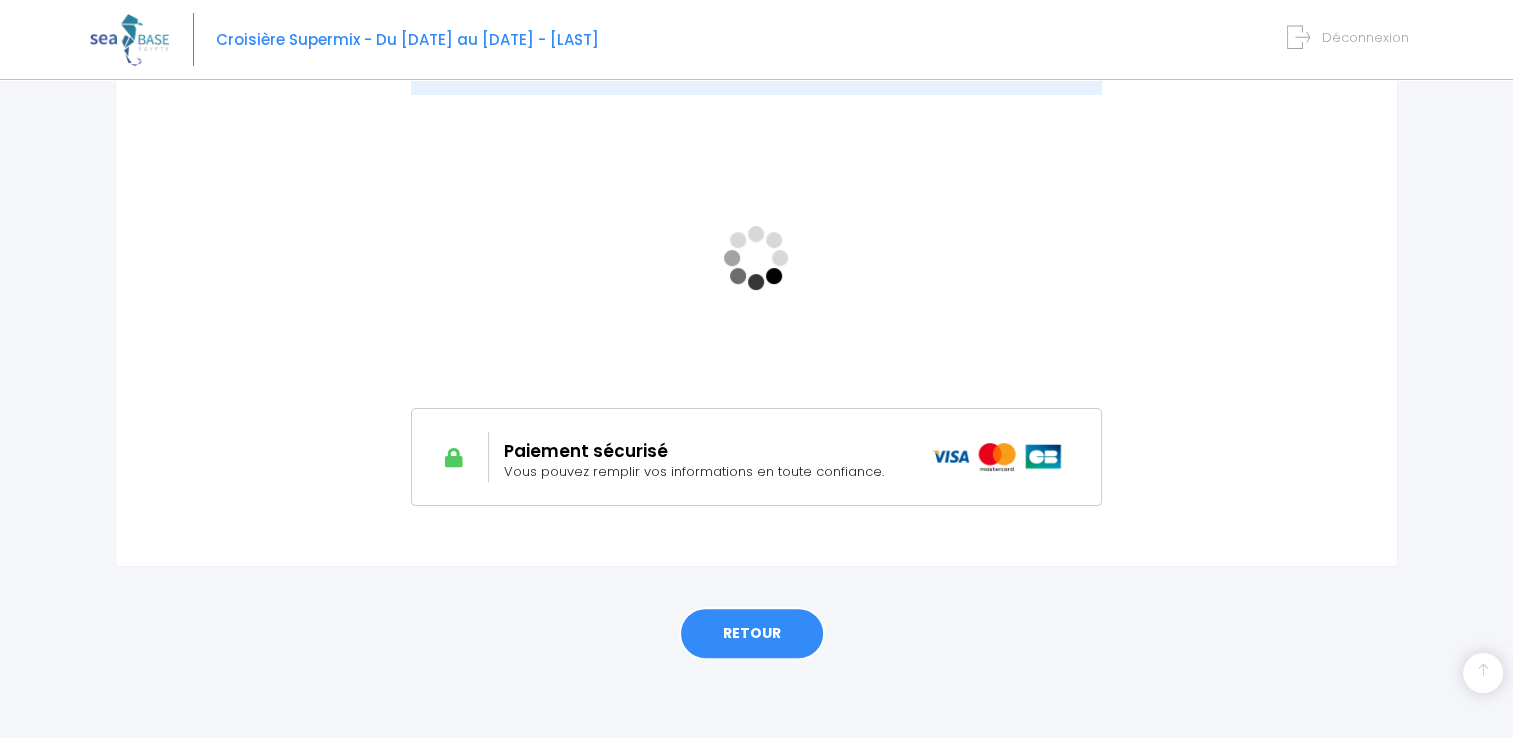 click on "RETOUR" at bounding box center [752, 634] 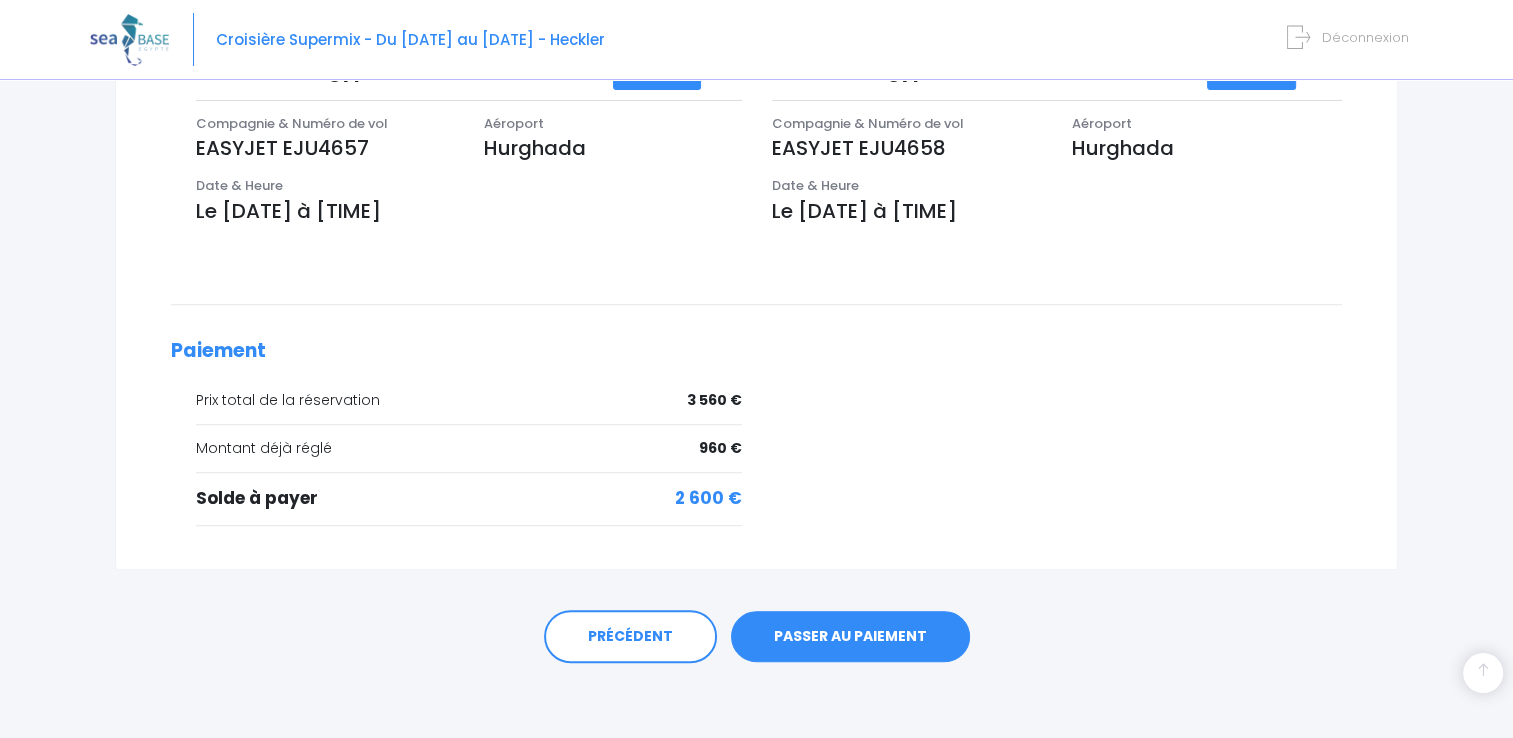 scroll, scrollTop: 719, scrollLeft: 0, axis: vertical 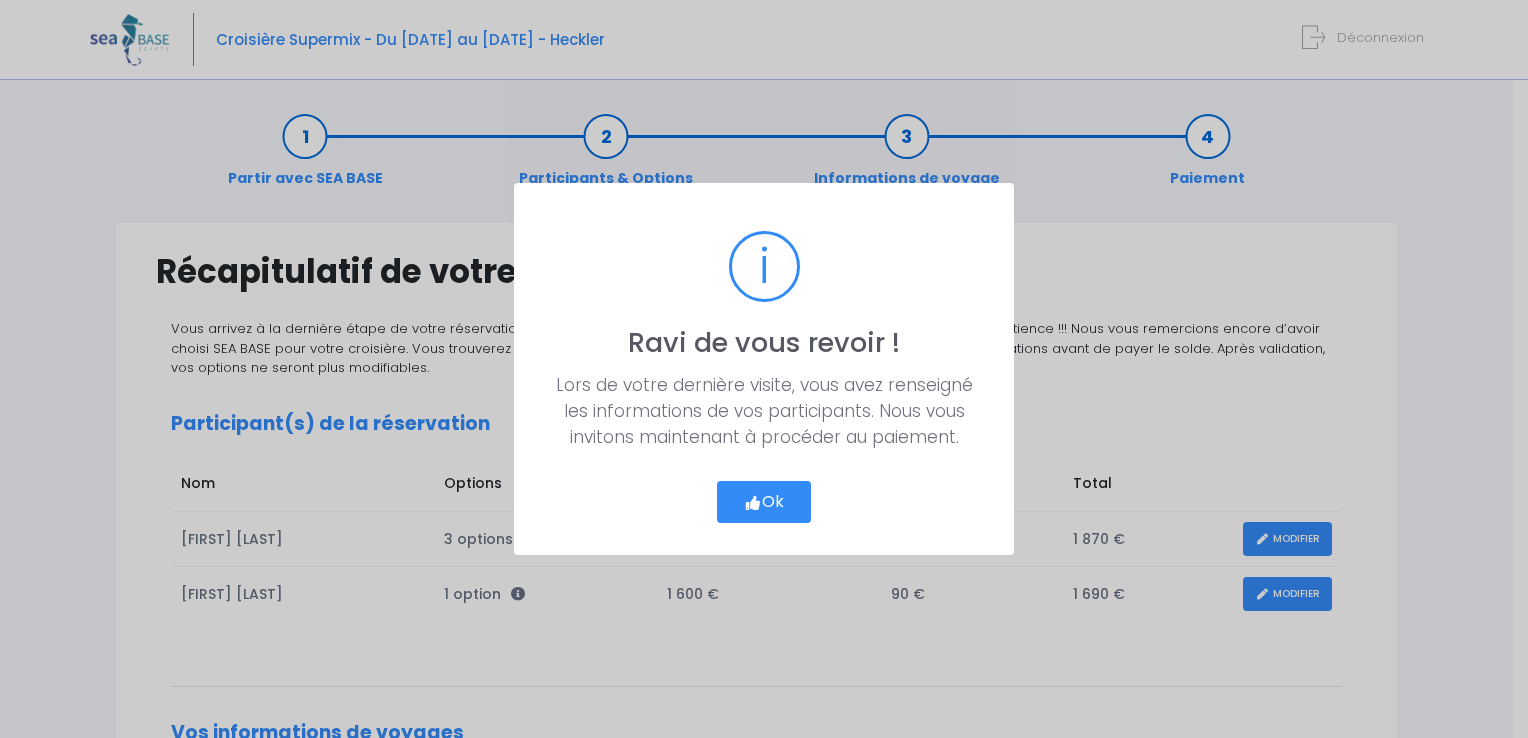 click on "Ok" at bounding box center [764, 502] 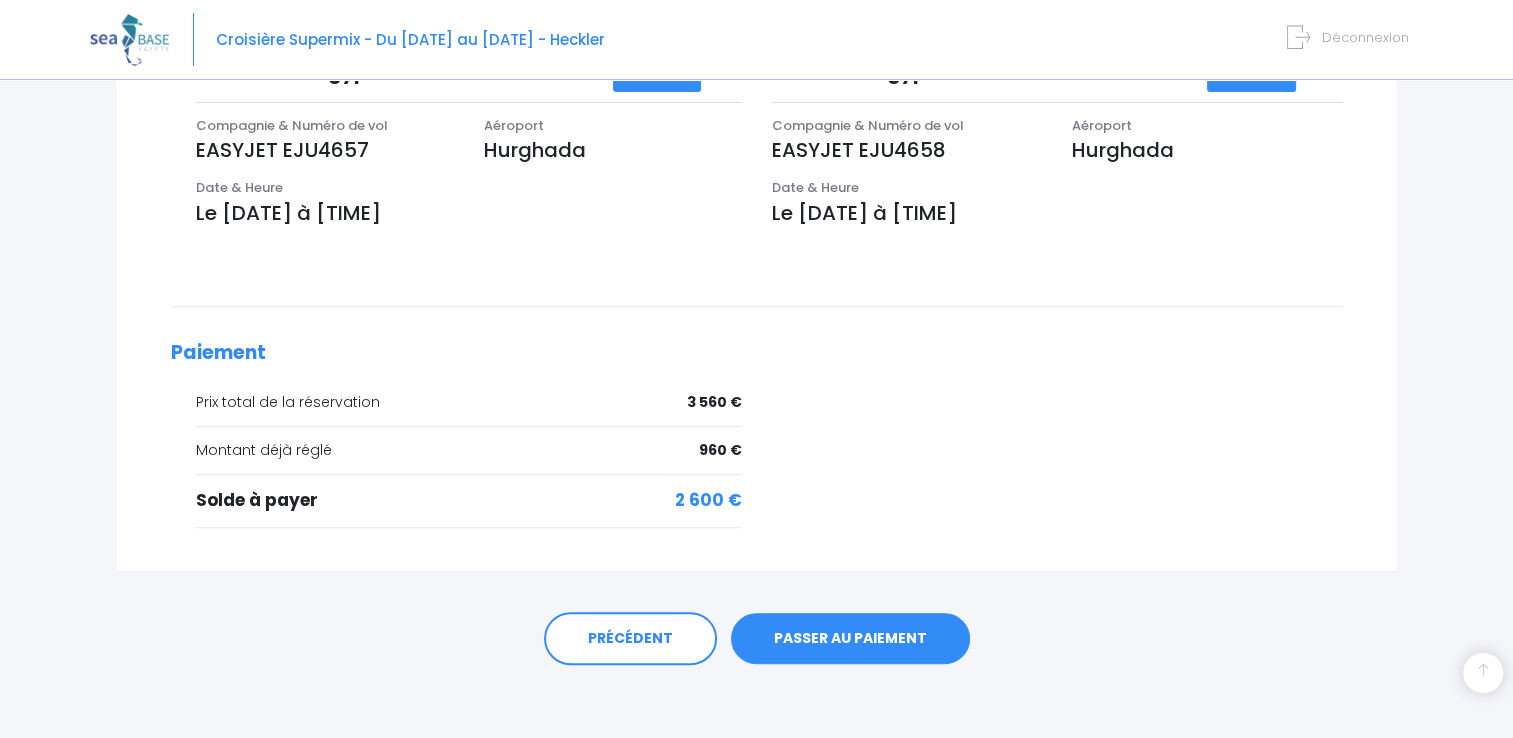 scroll, scrollTop: 719, scrollLeft: 0, axis: vertical 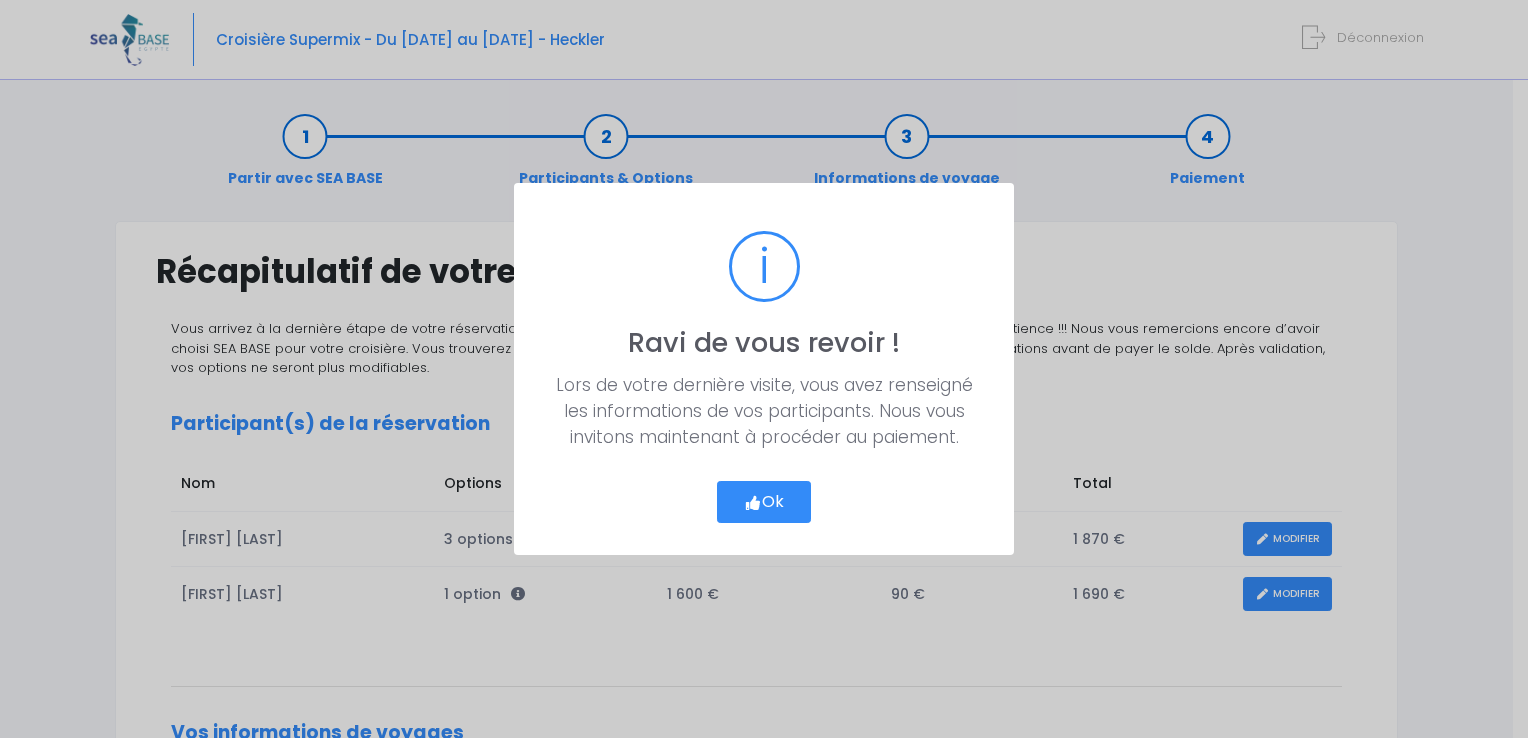 click on "Ok" at bounding box center (764, 502) 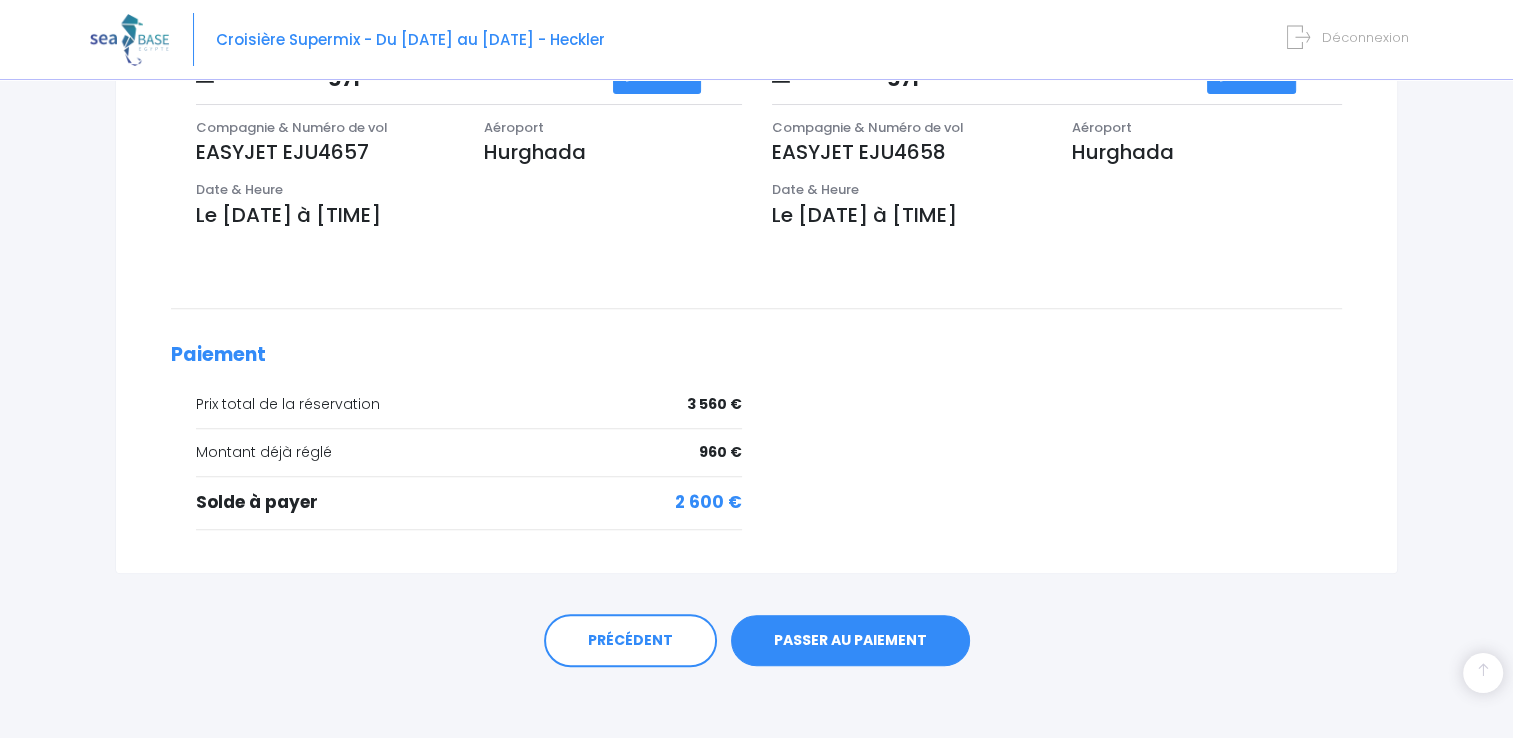 scroll, scrollTop: 719, scrollLeft: 0, axis: vertical 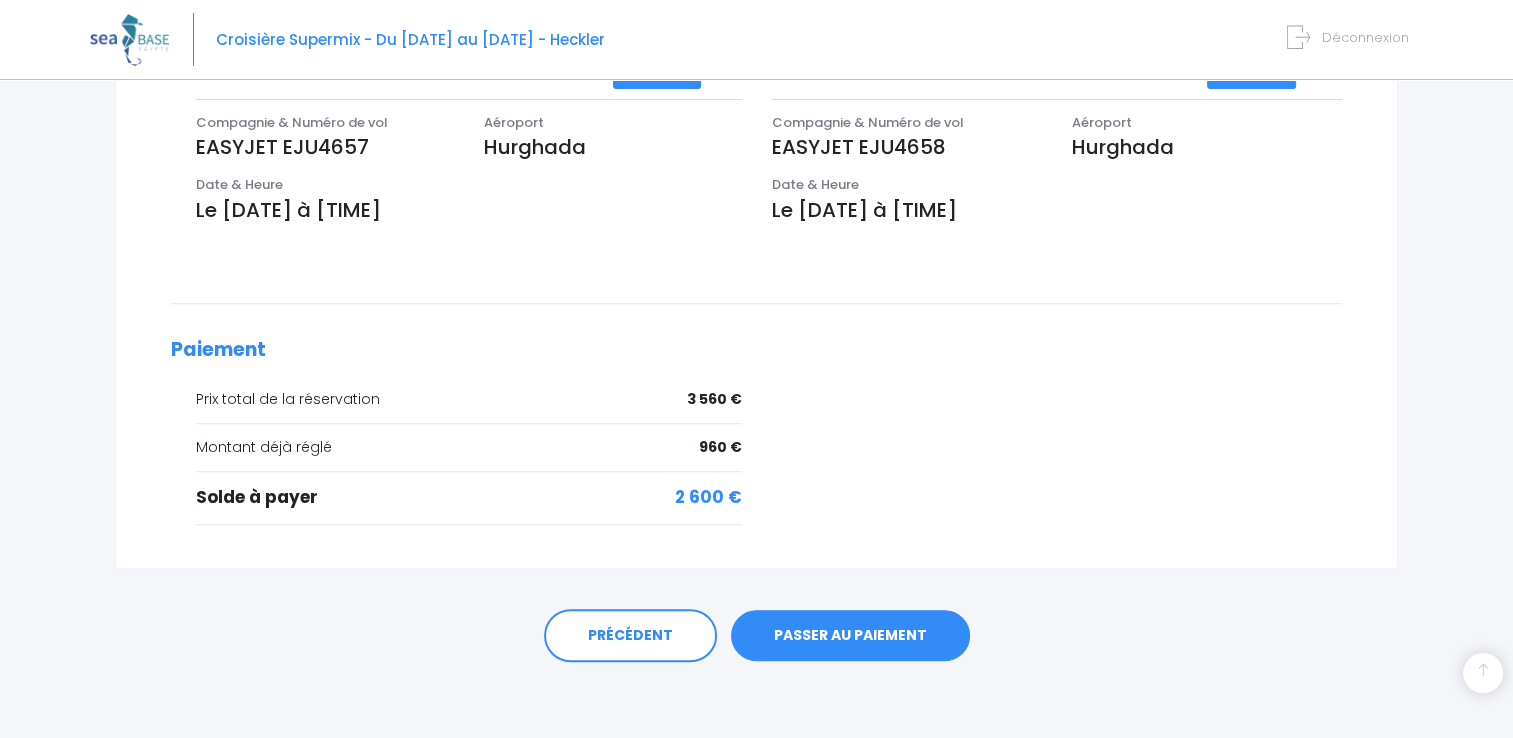 click on "PASSER AU PAIEMENT" at bounding box center (850, 636) 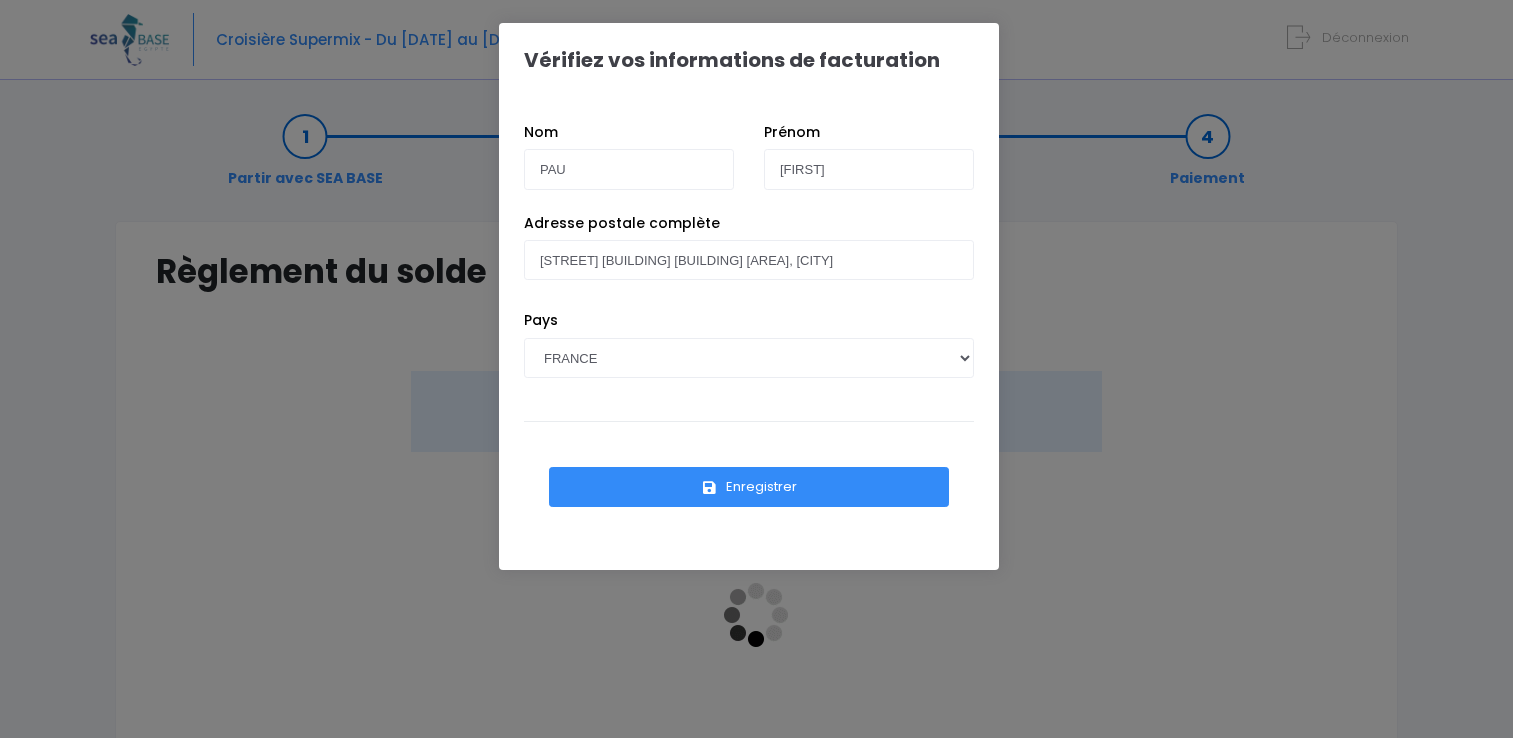 scroll, scrollTop: 0, scrollLeft: 0, axis: both 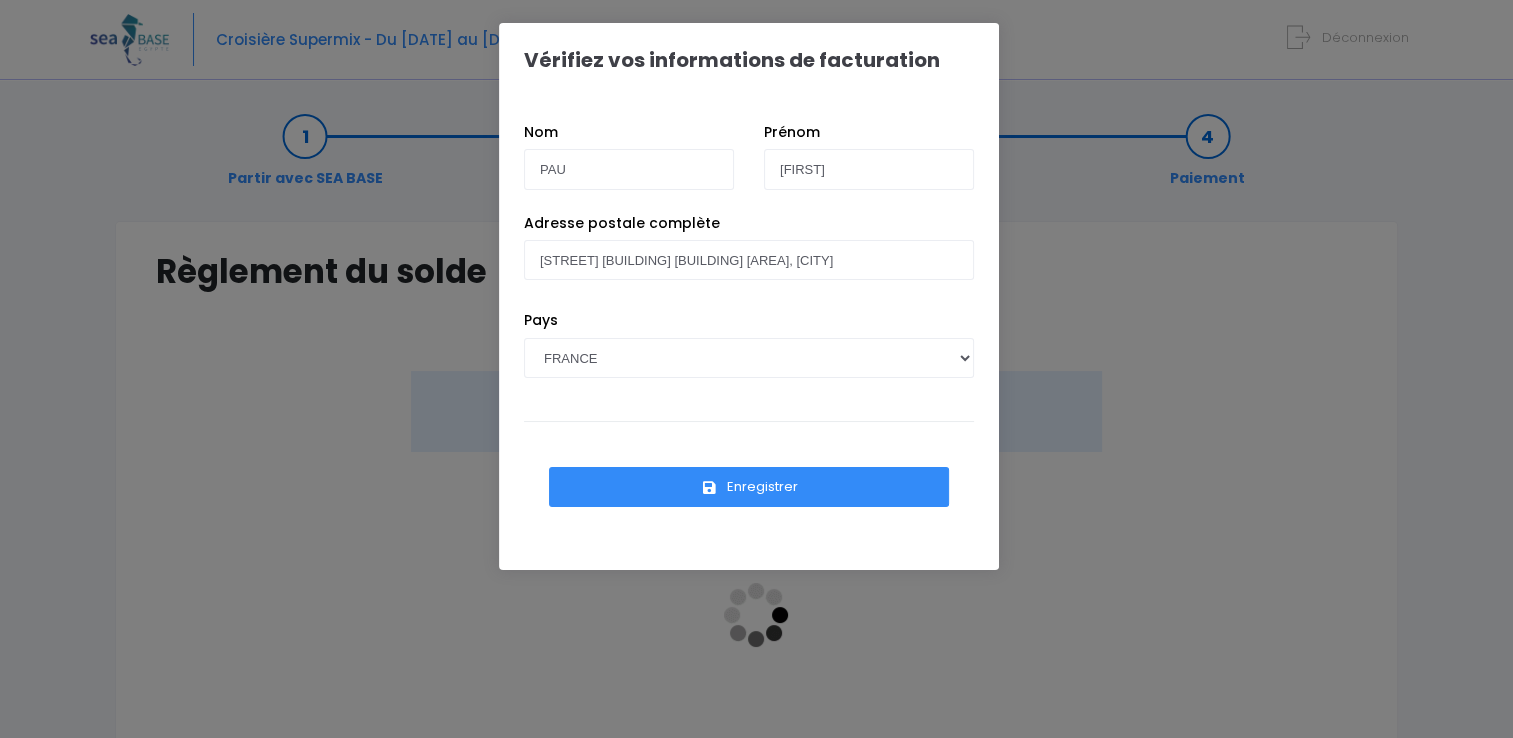 click on "Enregistrer" at bounding box center [749, 487] 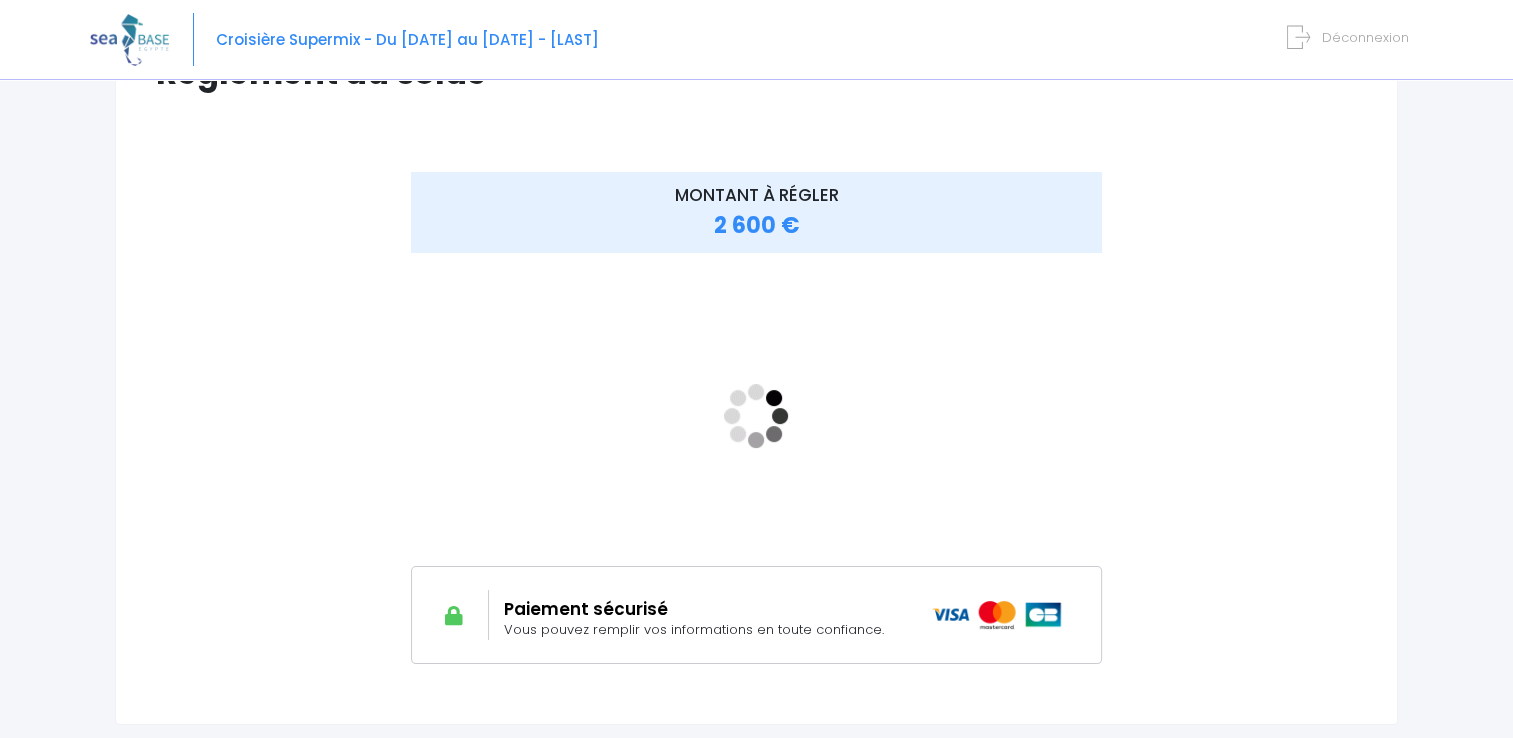 scroll, scrollTop: 203, scrollLeft: 0, axis: vertical 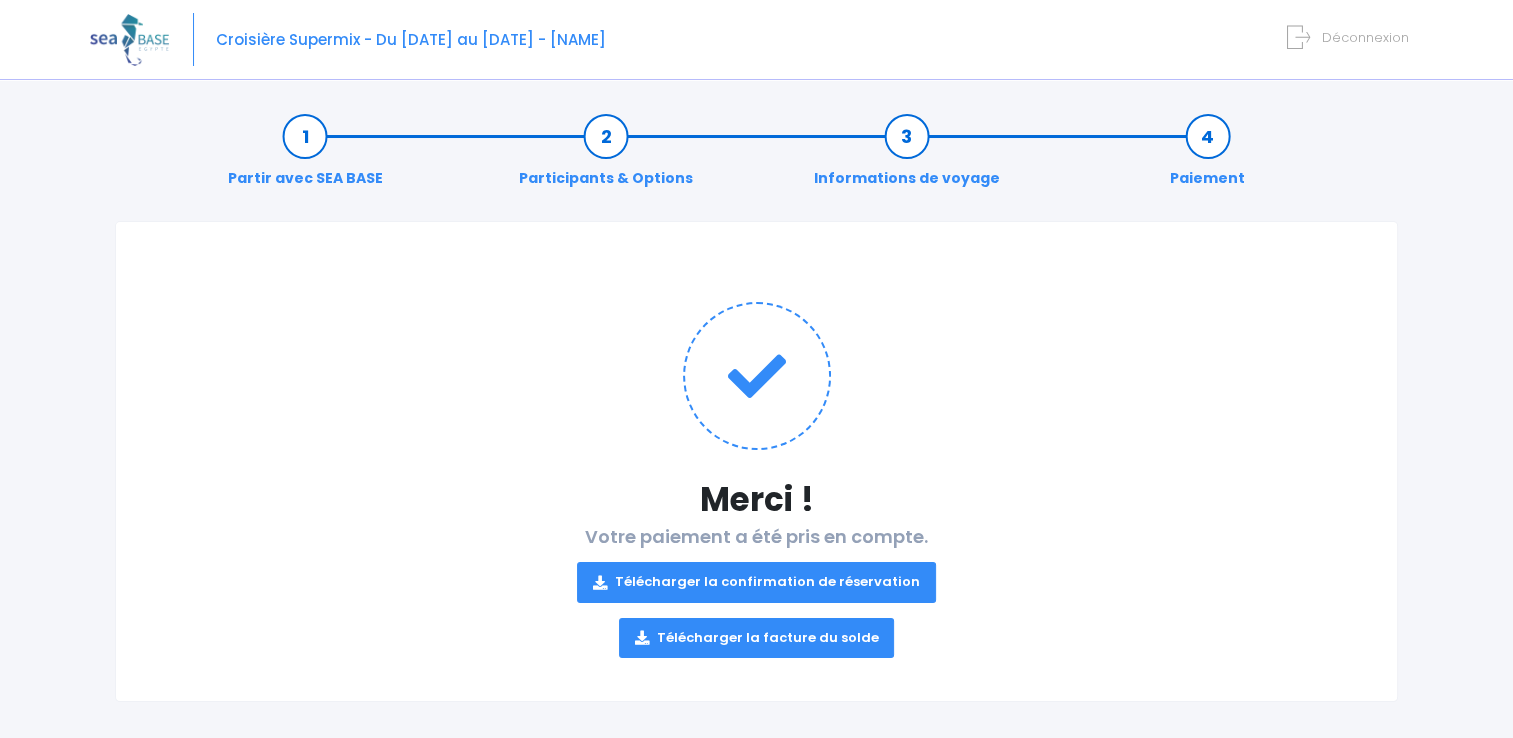 click on "Télécharger la confirmation de réservation" at bounding box center (756, 582) 